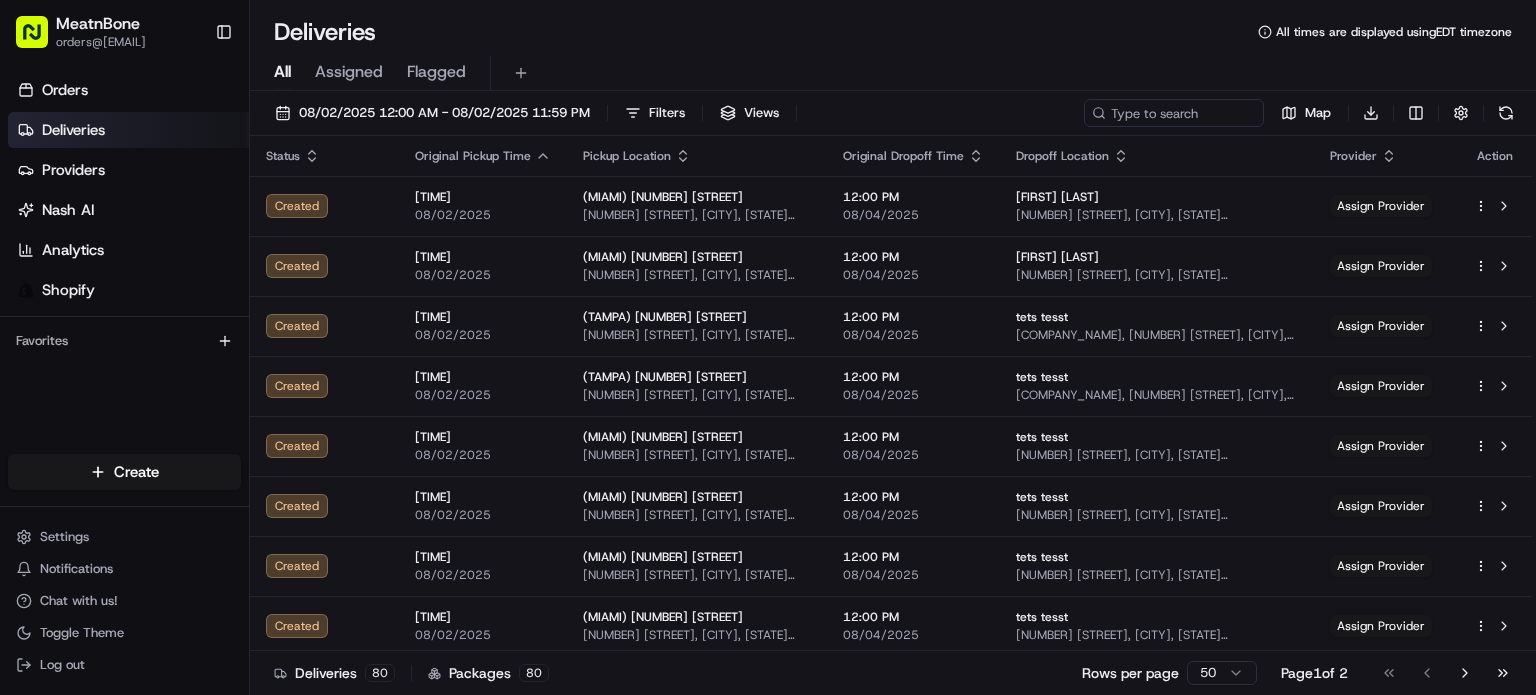 scroll, scrollTop: 0, scrollLeft: 0, axis: both 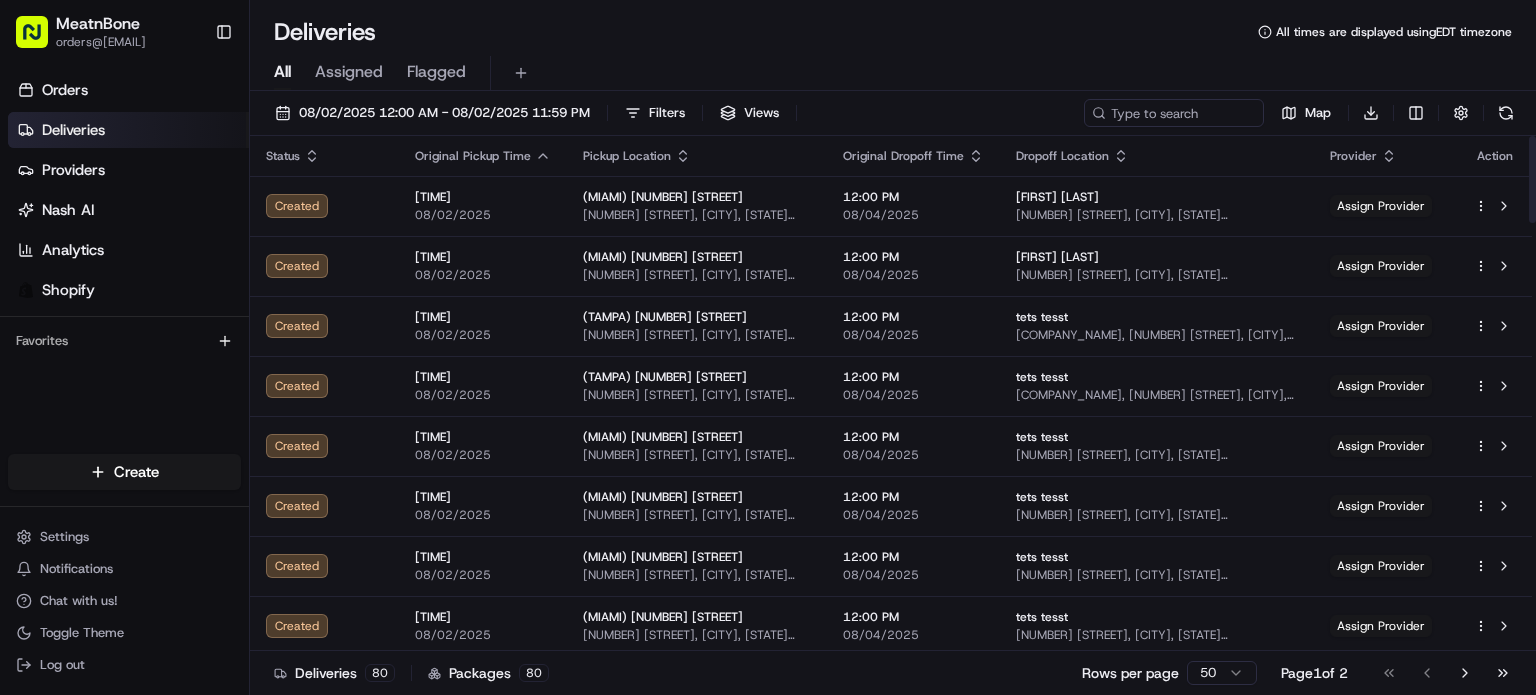 click on "Assigned" at bounding box center [349, 72] 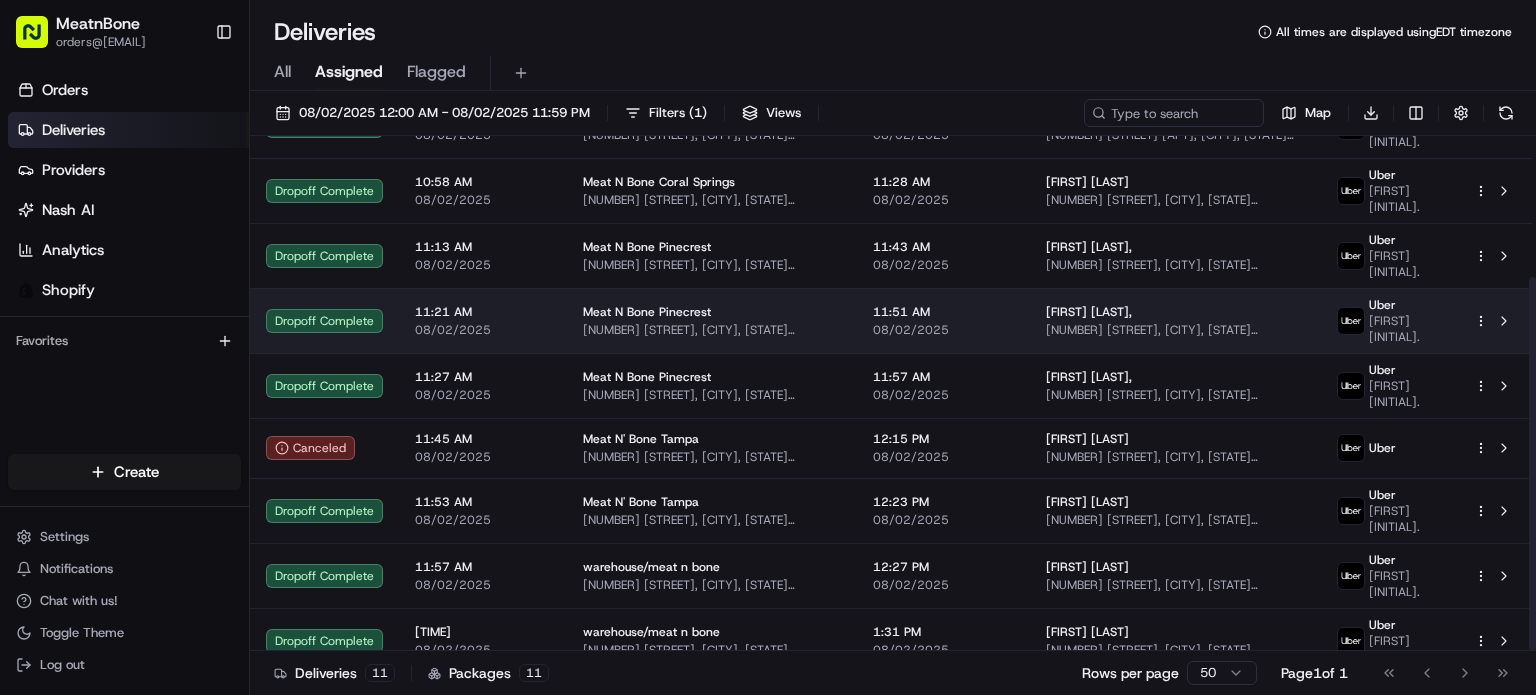 scroll, scrollTop: 194, scrollLeft: 0, axis: vertical 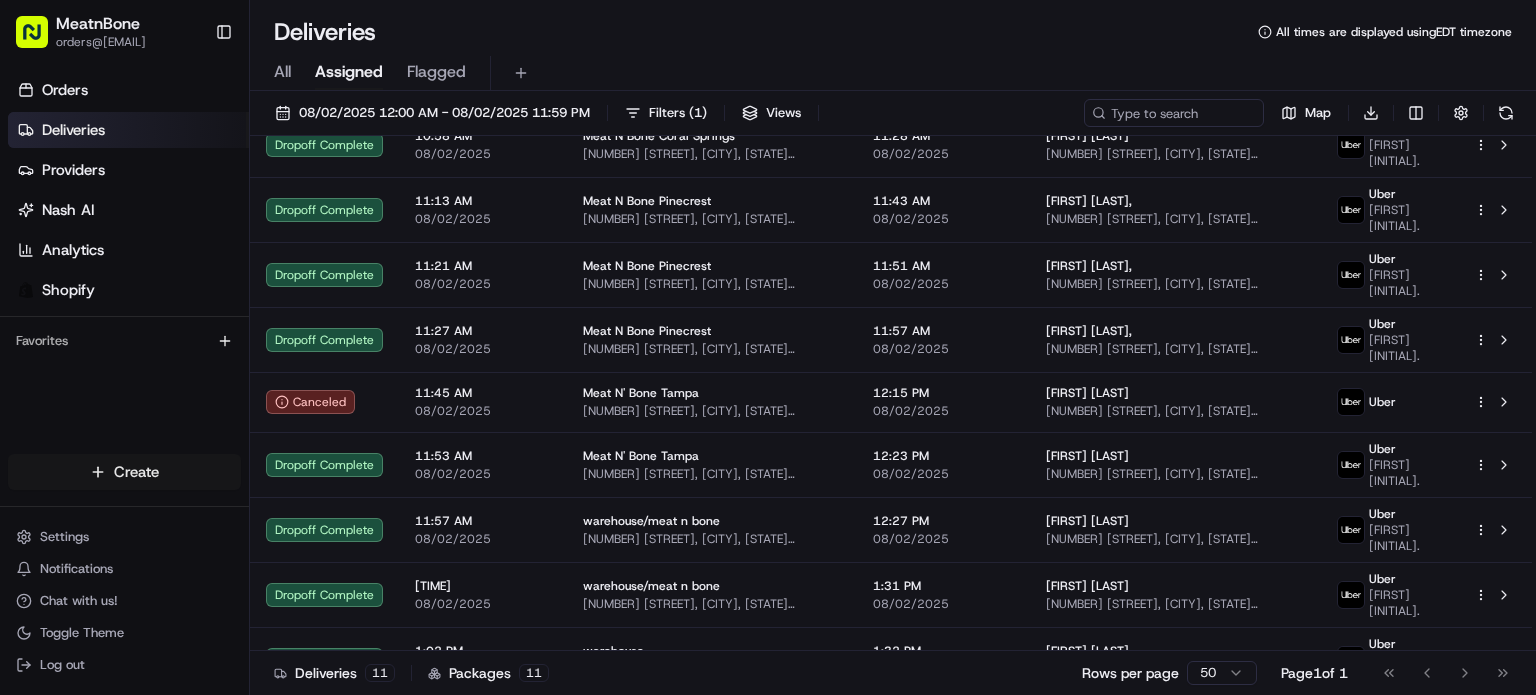 click on "MeatnBone orders@[EMAIL] Toggle Sidebar Orders Deliveries Providers Nash AI Analytics Shopify Favorites Main Menu Members & Organization Organization Users Roles Preferences Customization Tracking Orchestration Automations Dispatch Strategy Locations Pickup Locations Dropoff Locations Billing Billing Refund Requests Integrations Notification Triggers Webhooks API Keys Request Logs Create Settings Notifications Chat with us! Toggle Theme Log out Deliveries All times are displayed using EDT timezone All Assigned Flagged [DATE] [TIME] - [DATE] [TIME] Filters ( 1 ) Views Map Download Status Original Pickup Time Pickup Location Original Dropoff Time Dropoff Location Provider Action Dropoff Complete [TIME] [DATE] [COMPANY_NAME] [NUMBER] [STREET], [CITY], [STATE] [POSTAL_CODE], [COUNTRY] [TIME] [FIRST] [LAST] [COUNTRY] [FIRST] [INITIAL]. Dropoff Complete [TIME] [DATE] [COMPANY_NAME] [TIME] [COMPANY_NAME]" at bounding box center [768, 347] 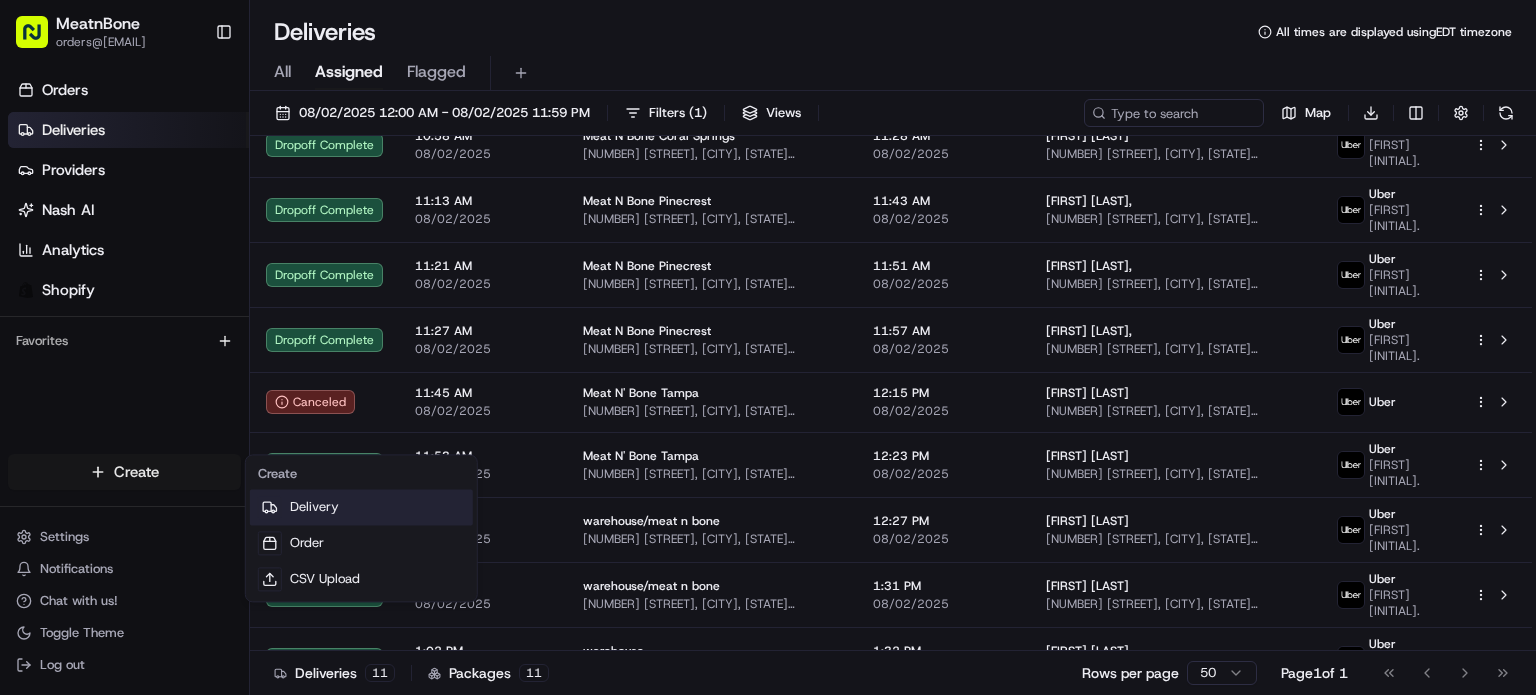 click on "Delivery" at bounding box center (361, 507) 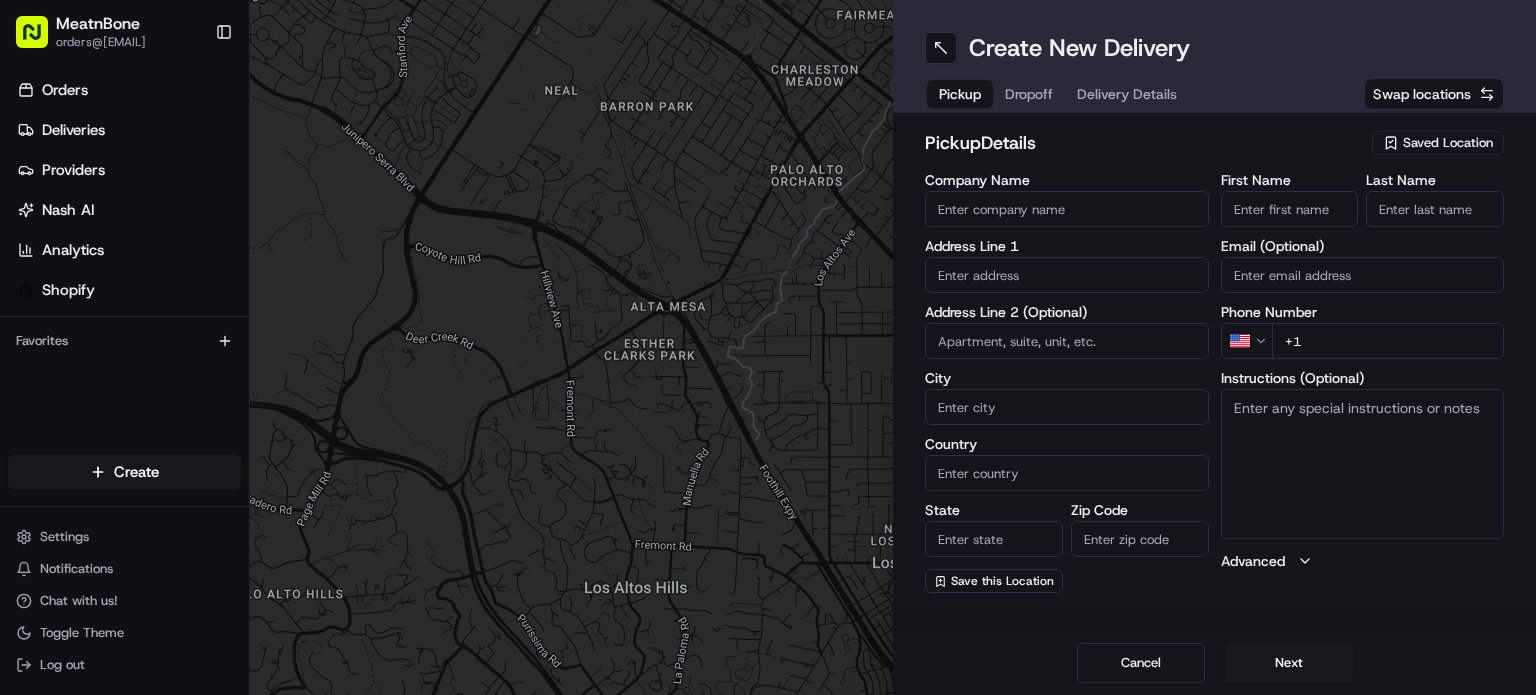 click on "pickup  Details Saved Location" at bounding box center [1214, 147] 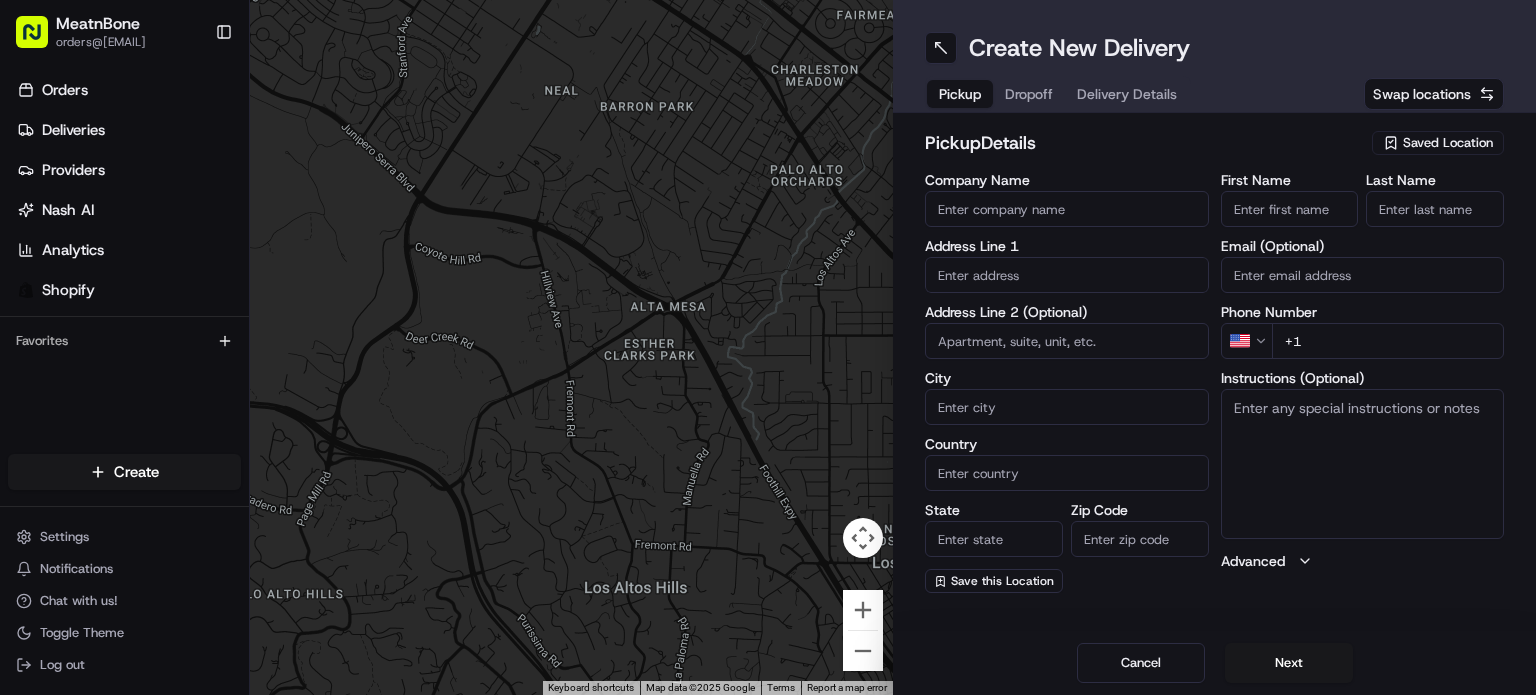 click on "Saved Location" at bounding box center (1448, 143) 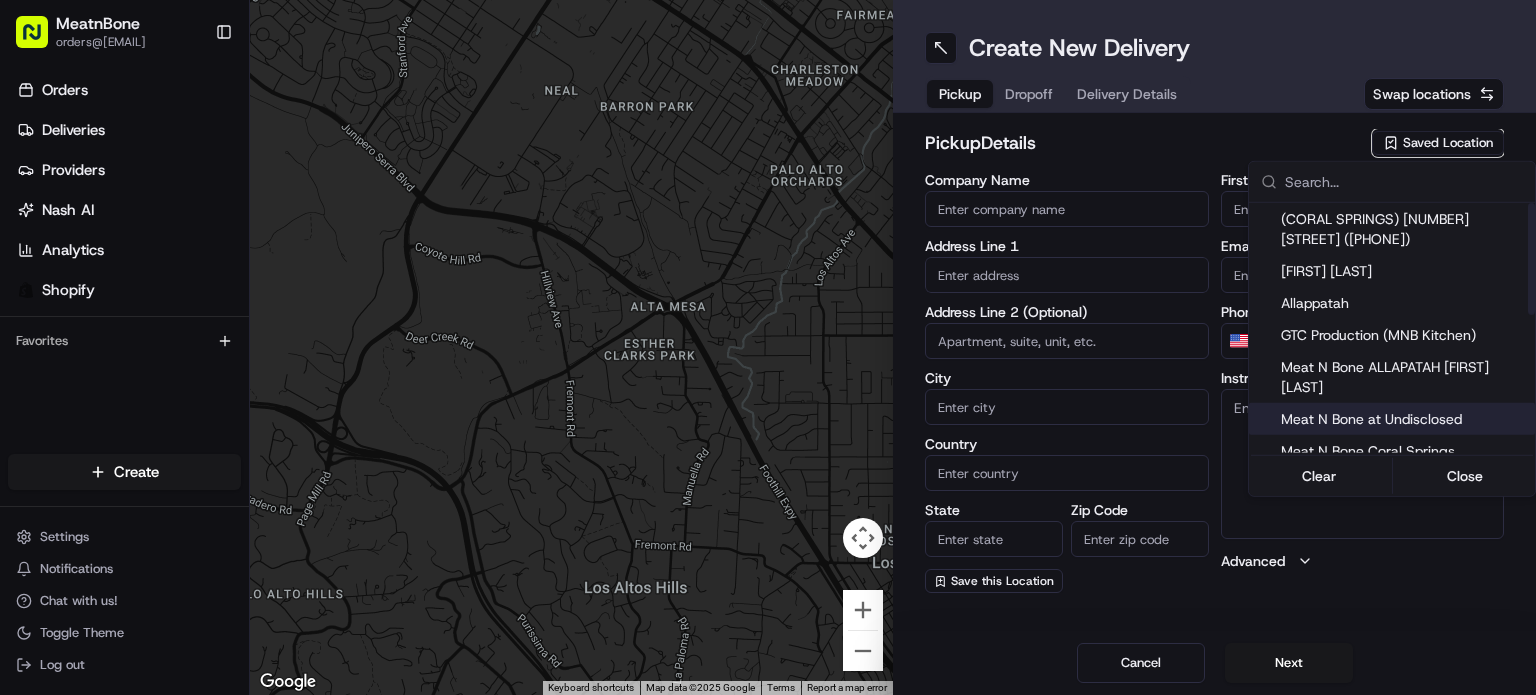 click on "Meat N Bone at Undisclosed" at bounding box center [1392, 419] 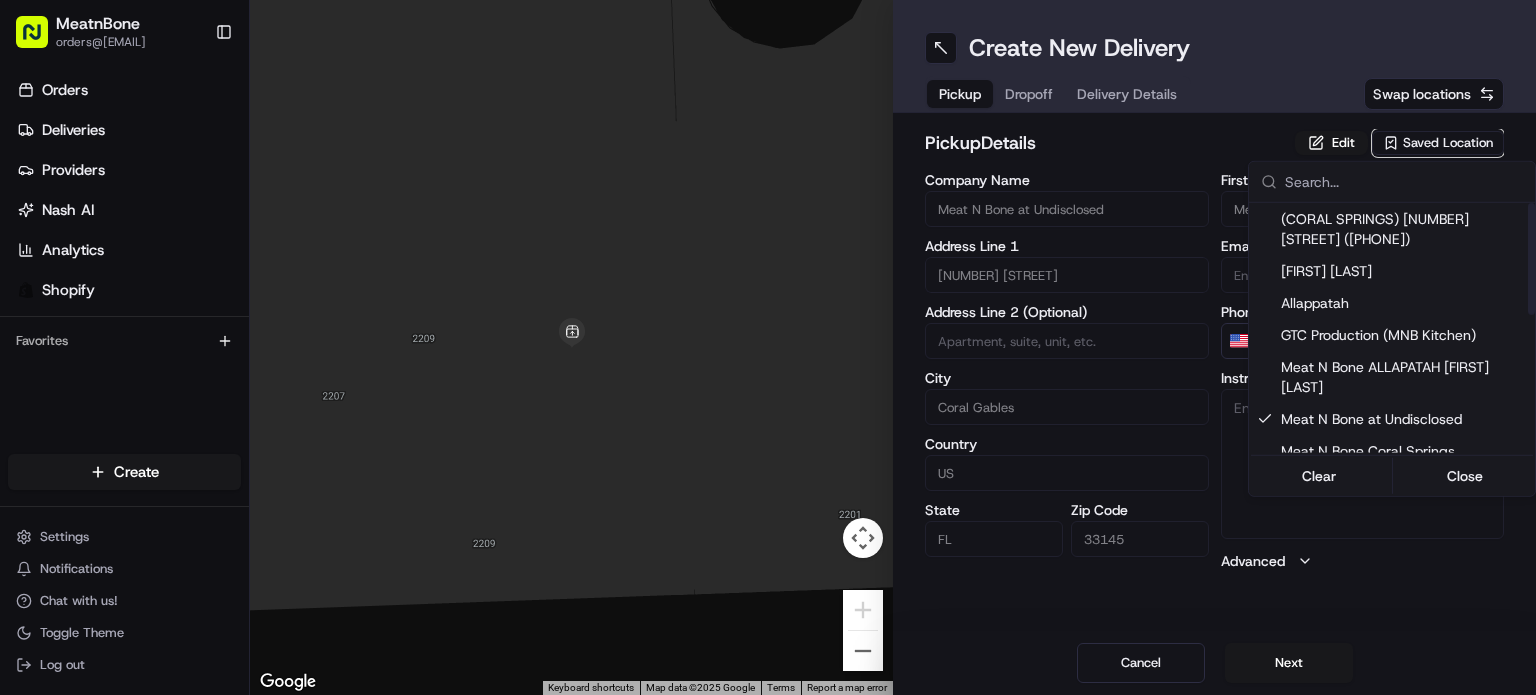 click on "MeatnBone orders@[EMAIL] Toggle Sidebar Orders Deliveries Providers Nash AI Analytics Shopify Favorites Main Menu Members & Organization Organization Users Roles Preferences Customization Tracking Orchestration Automations Dispatch Strategy Locations Pickup Locations Dropoff Locations Billing Billing Refund Requests Integrations Notification Triggers Webhooks API Keys Request Logs Create Settings Notifications Chat with us! Toggle Theme Log out ← Move left → Move right ↑ Move up ↓ Move down + Zoom in - Zoom out Home Jump left by 75% End Jump right by 75% Page Up Jump up by 75% Page Down Jump down by 75% Keyboard shortcuts Map Data Map data ©2025 Google Map data ©2025 Google [DISTANCE] Click to toggle between metric and imperial units Terms Report a map error Create New Delivery Pickup Dropoff Delivery Details Swap locations pickup Details Edit Saved Location Company Name Meat N Bone at Undisclosed Address Line 1 [NUMBER] [STREET] Address Line 2 (Optional) City Coral Gables Country US" at bounding box center [768, 347] 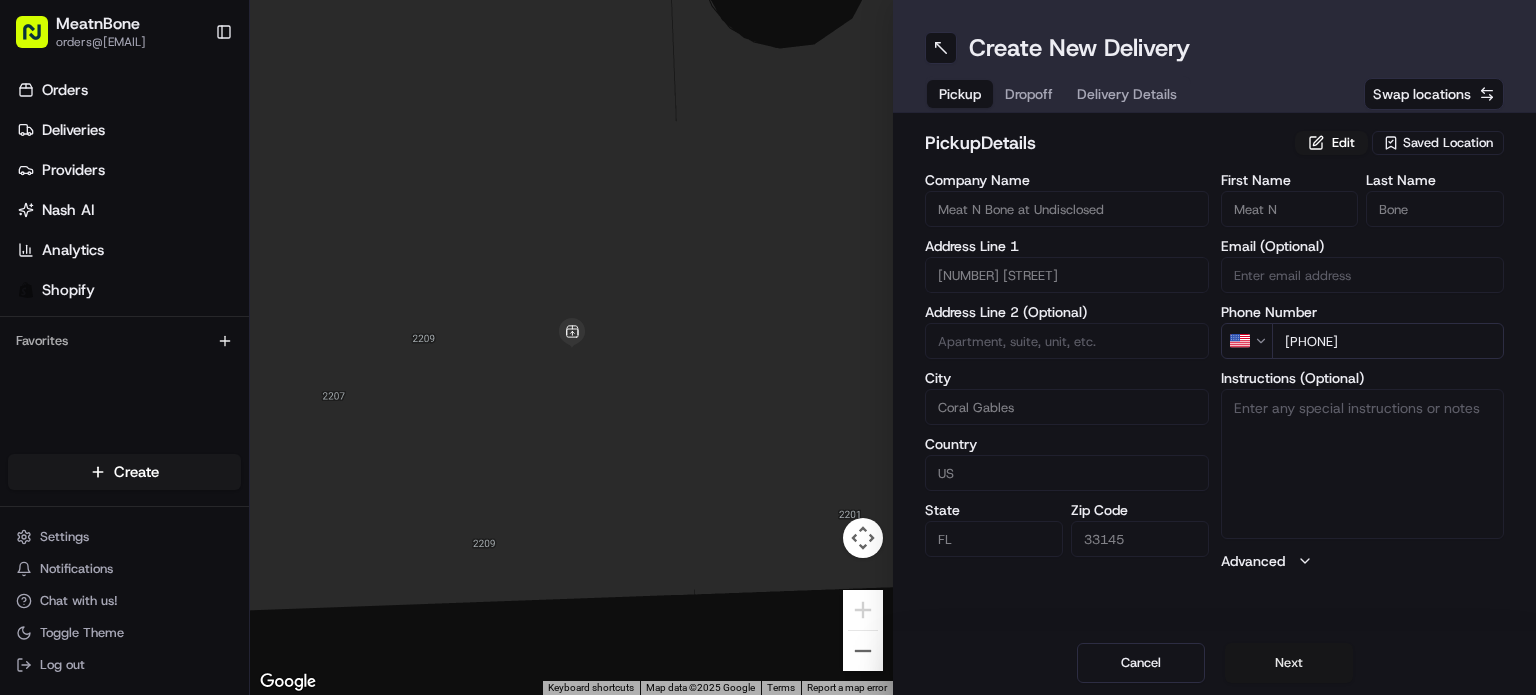click on "Next" at bounding box center (1289, 663) 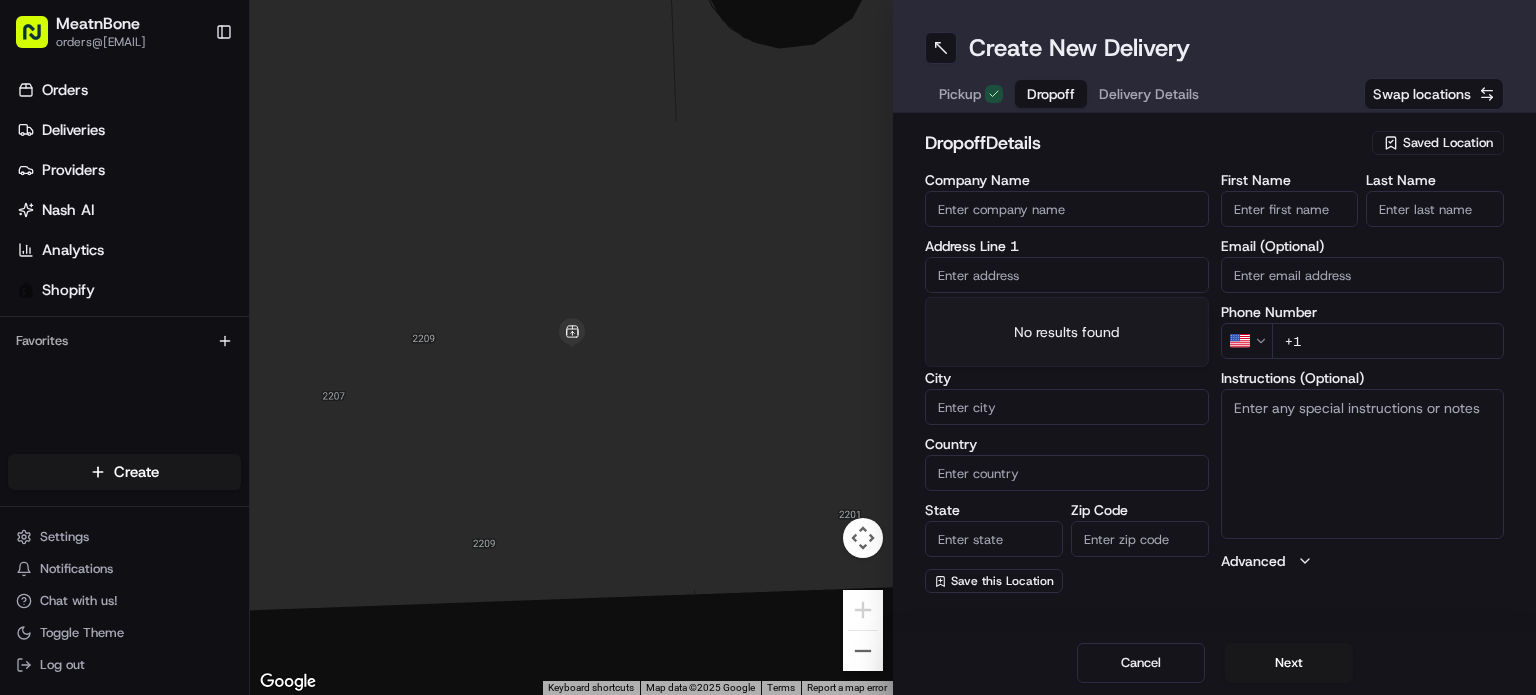 click at bounding box center (1067, 275) 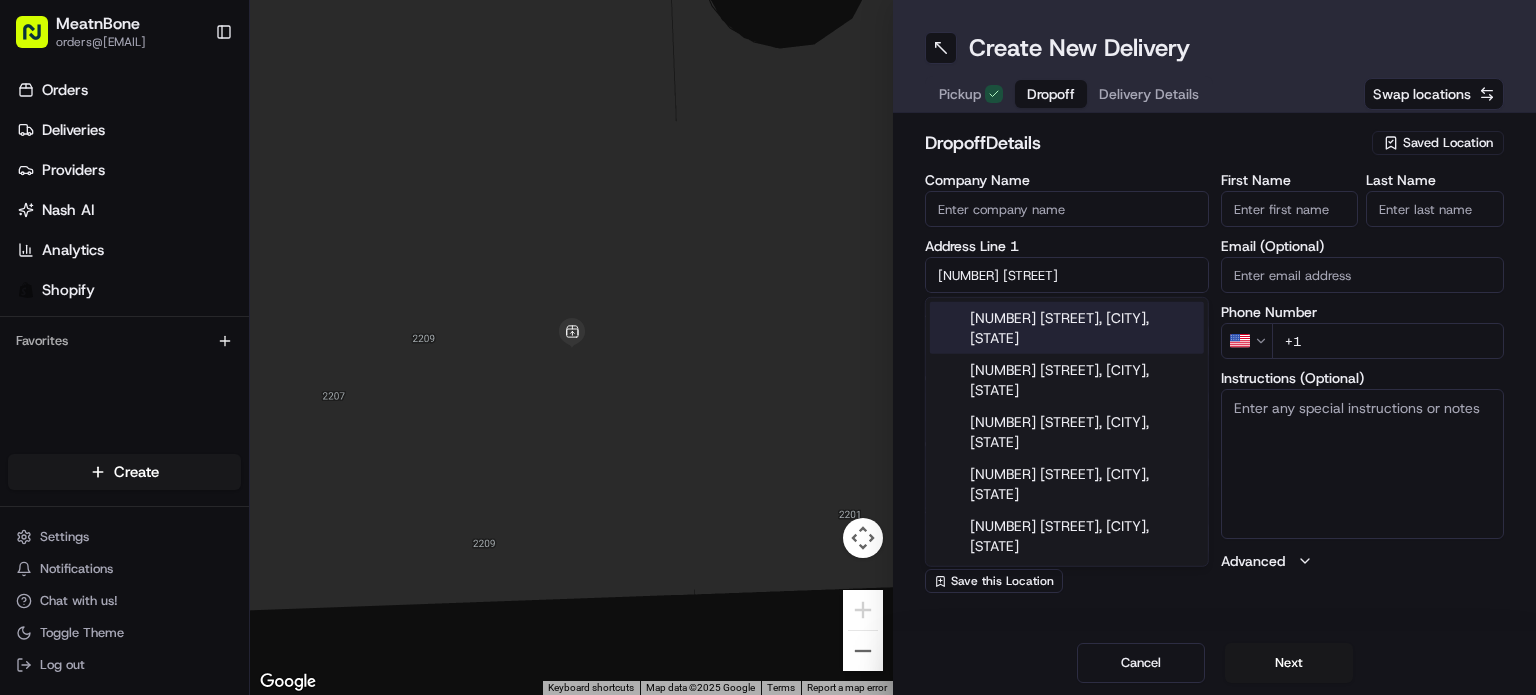 click on "[NUMBER] [STREET], [CITY], [STATE]" at bounding box center (1067, 328) 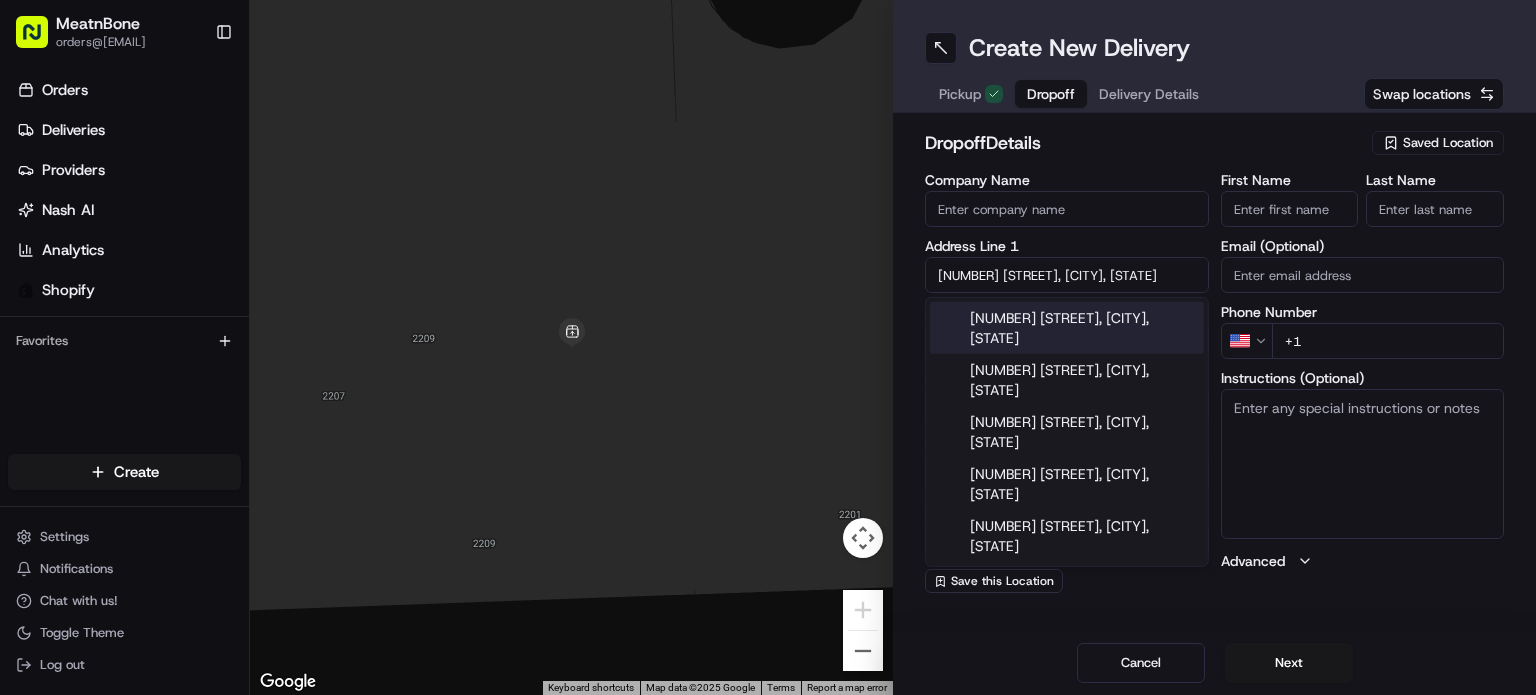 type on "[NUMBER] [STREET], [CITY], [STATE] [POSTAL_CODE], [COUNTRY]" 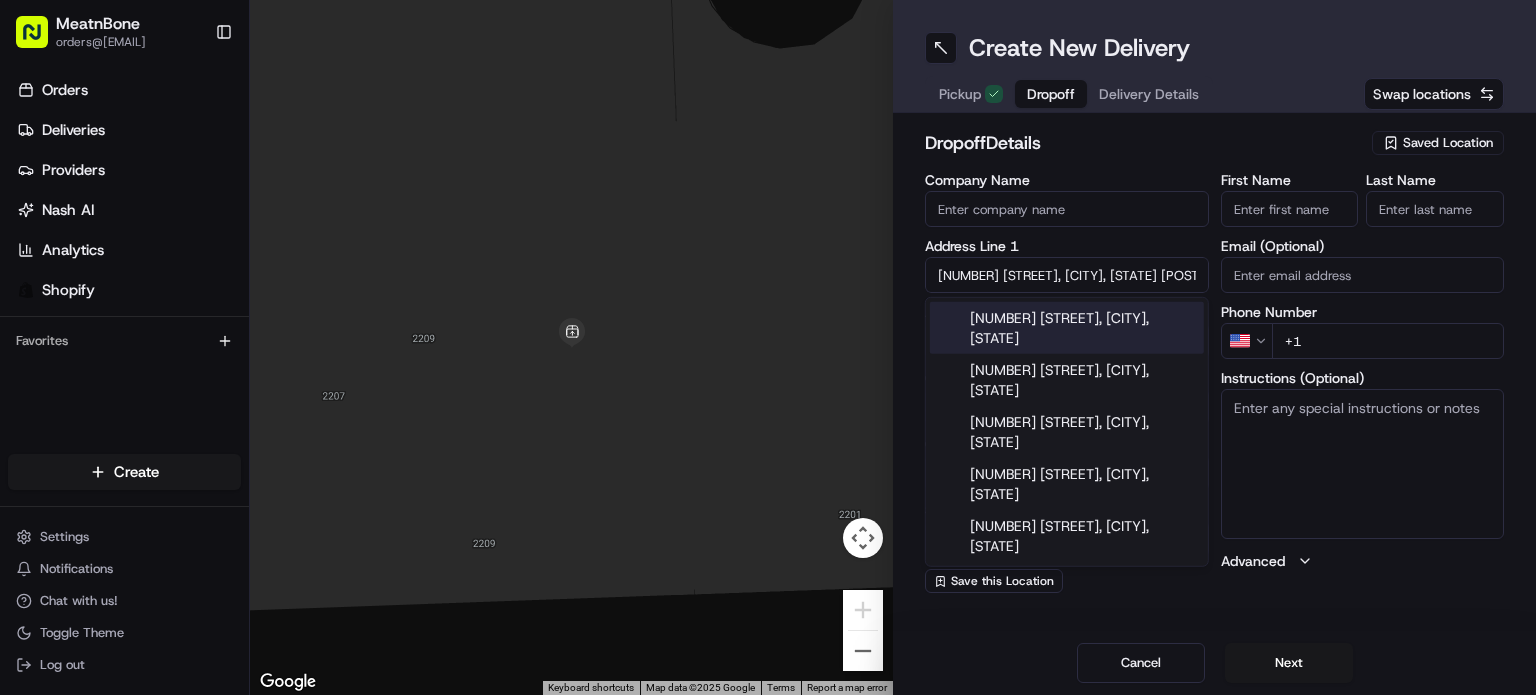type on "[NUMBER] [STREET]" 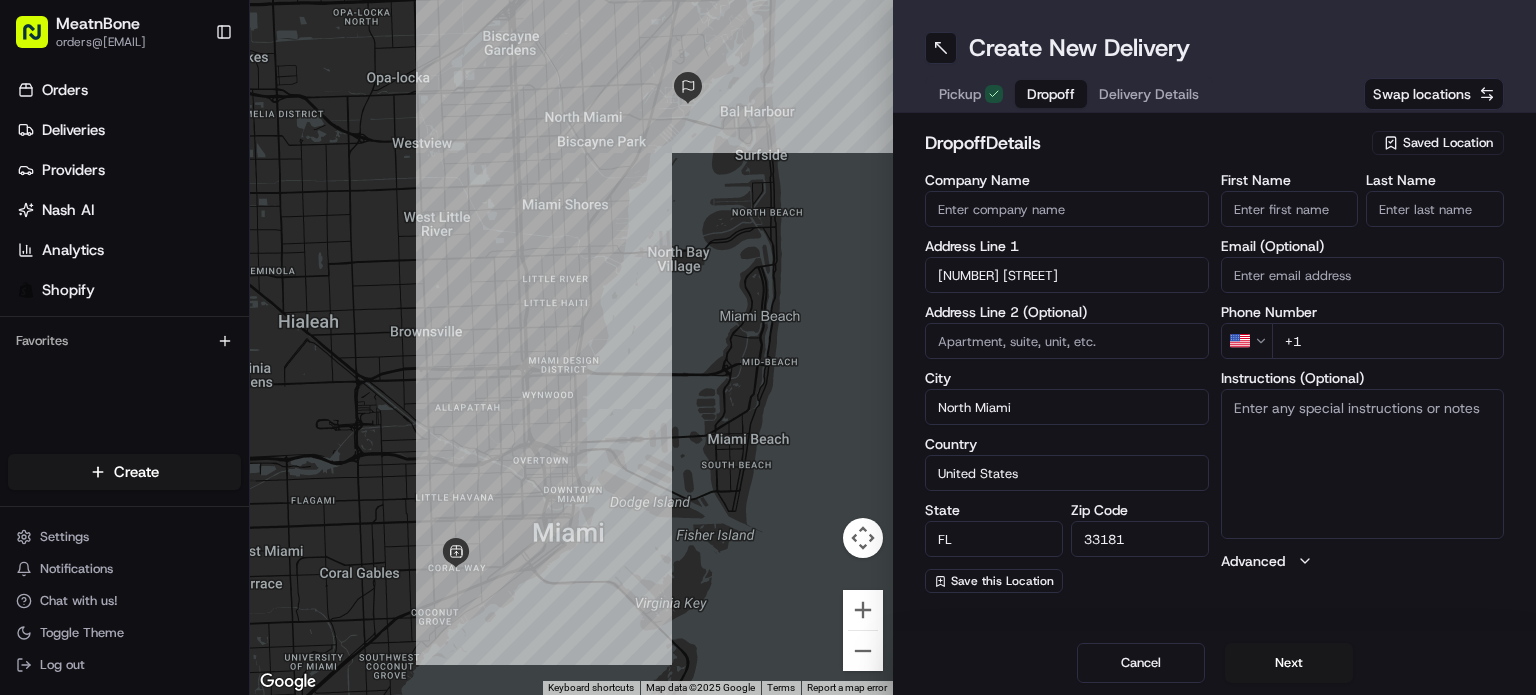 click on "+1" at bounding box center (1388, 341) 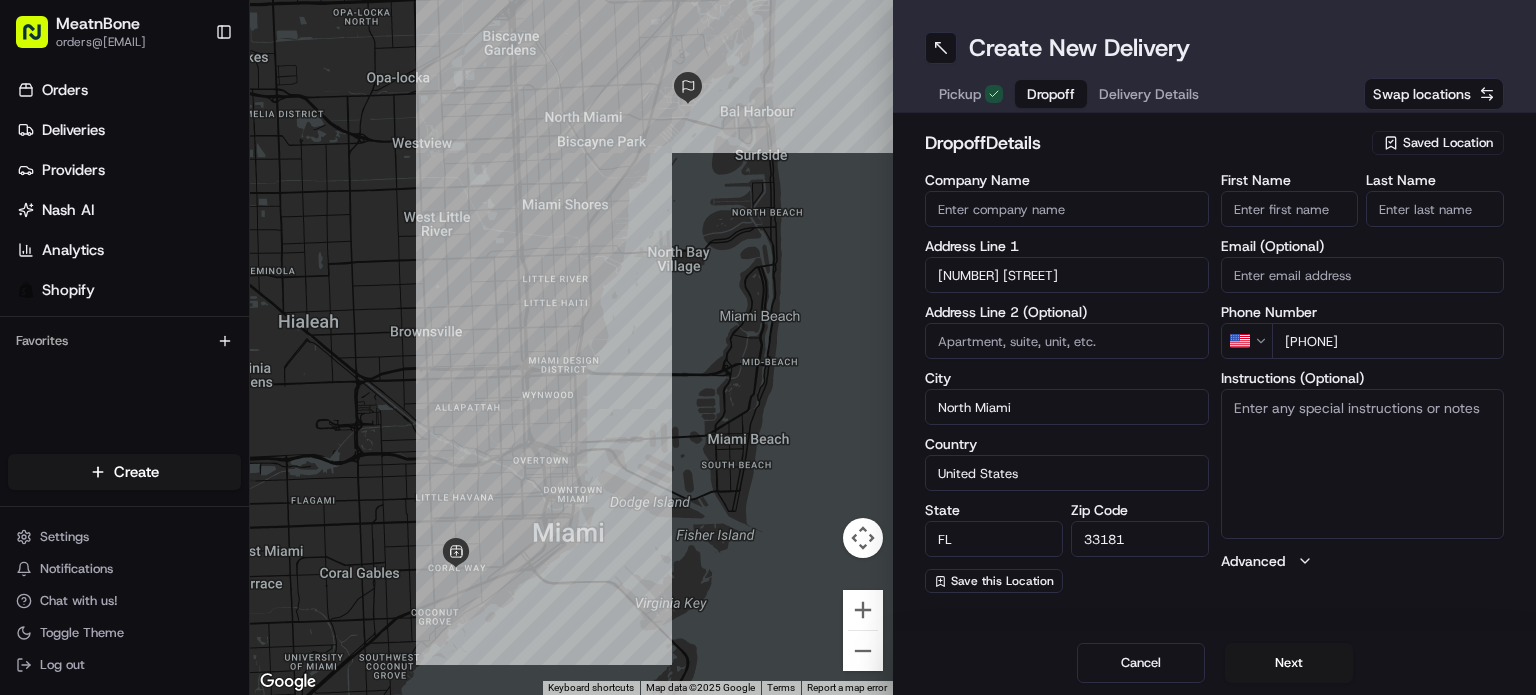 type on "[PHONE]" 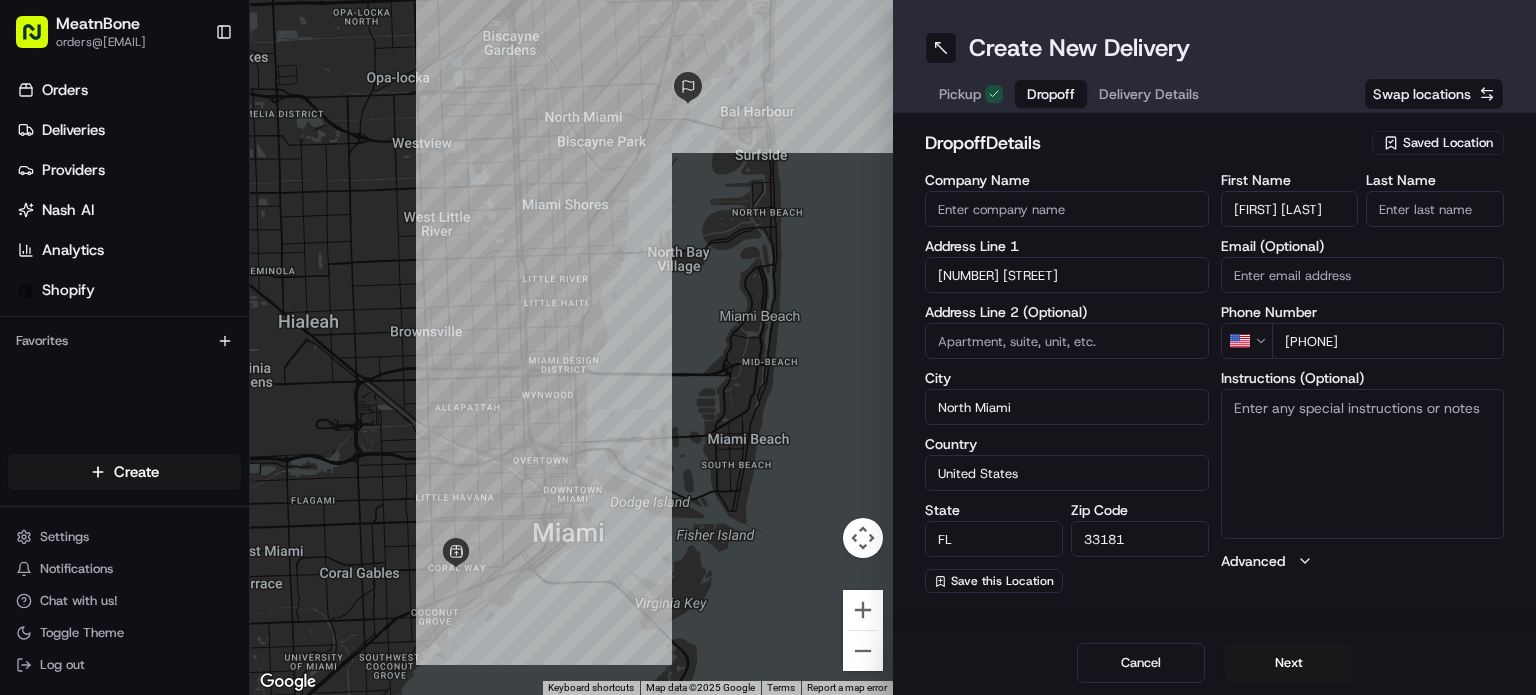 click on "First Name [FIRST] Last Name" at bounding box center [1363, 200] 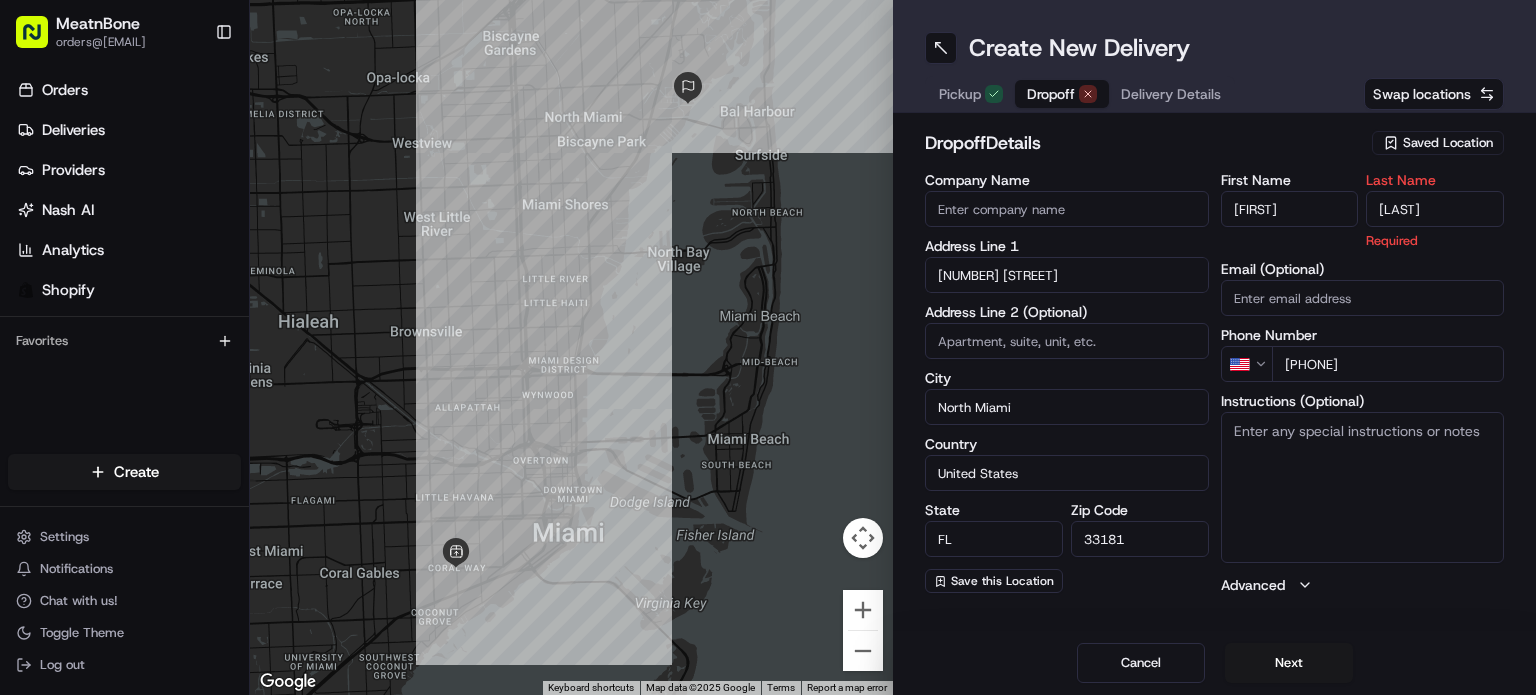 drag, startPoint x: 1380, startPoint y: 211, endPoint x: 1394, endPoint y: 214, distance: 14.3178215 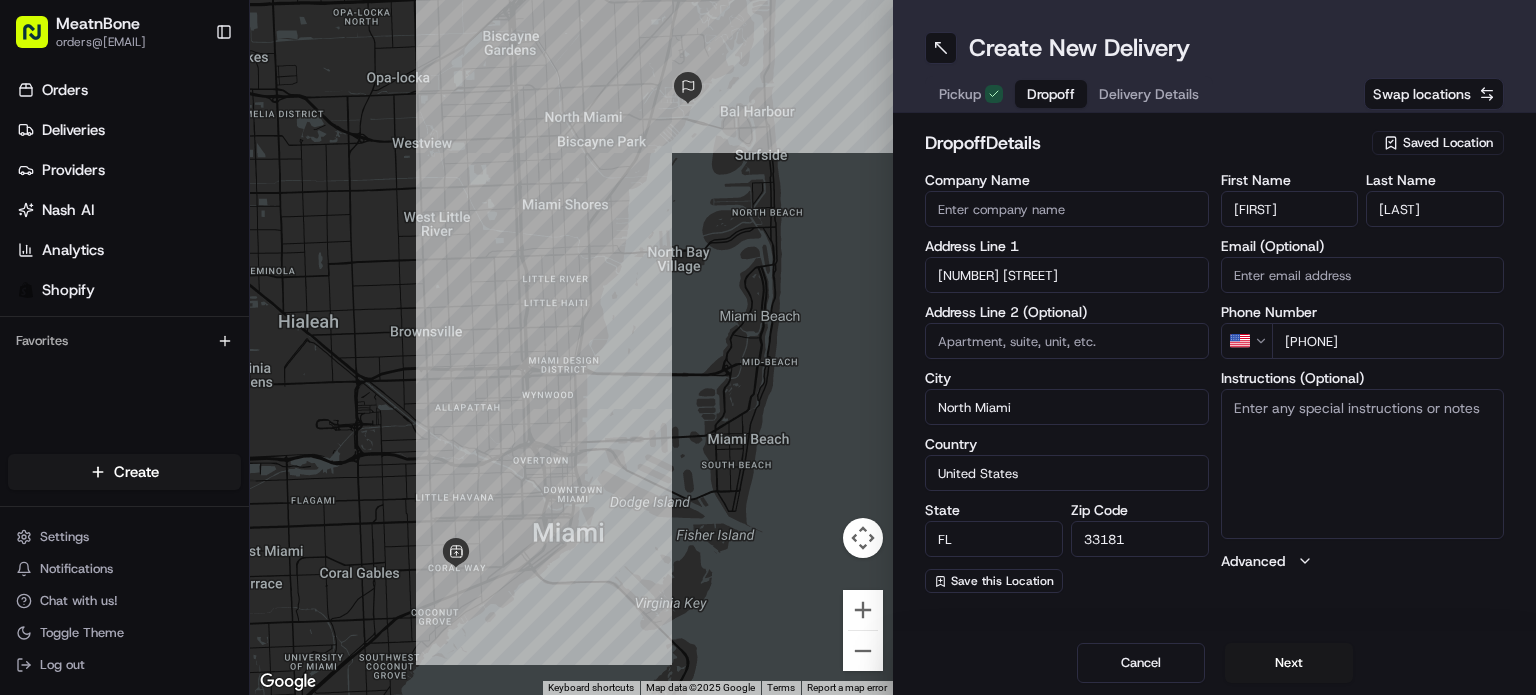 click on "Last Name" at bounding box center [1435, 180] 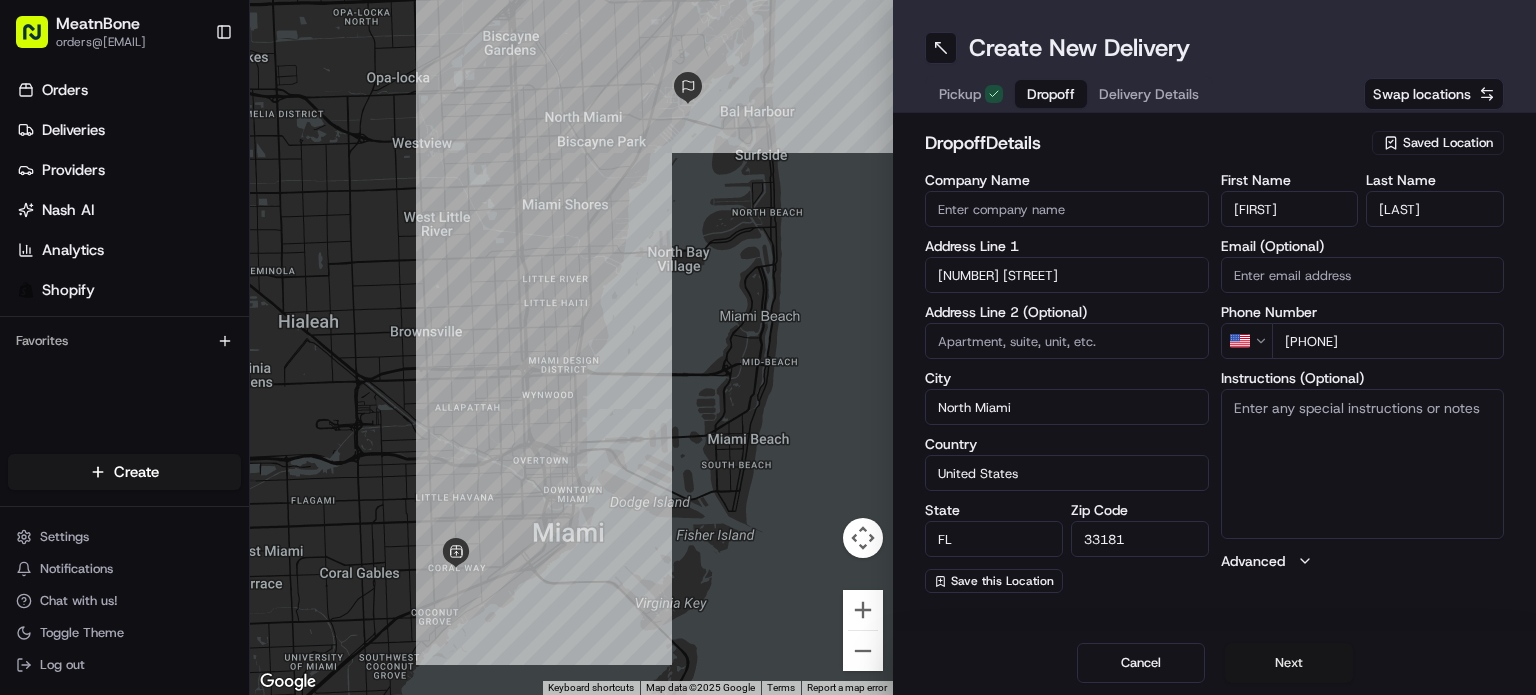 type on "[LAST]" 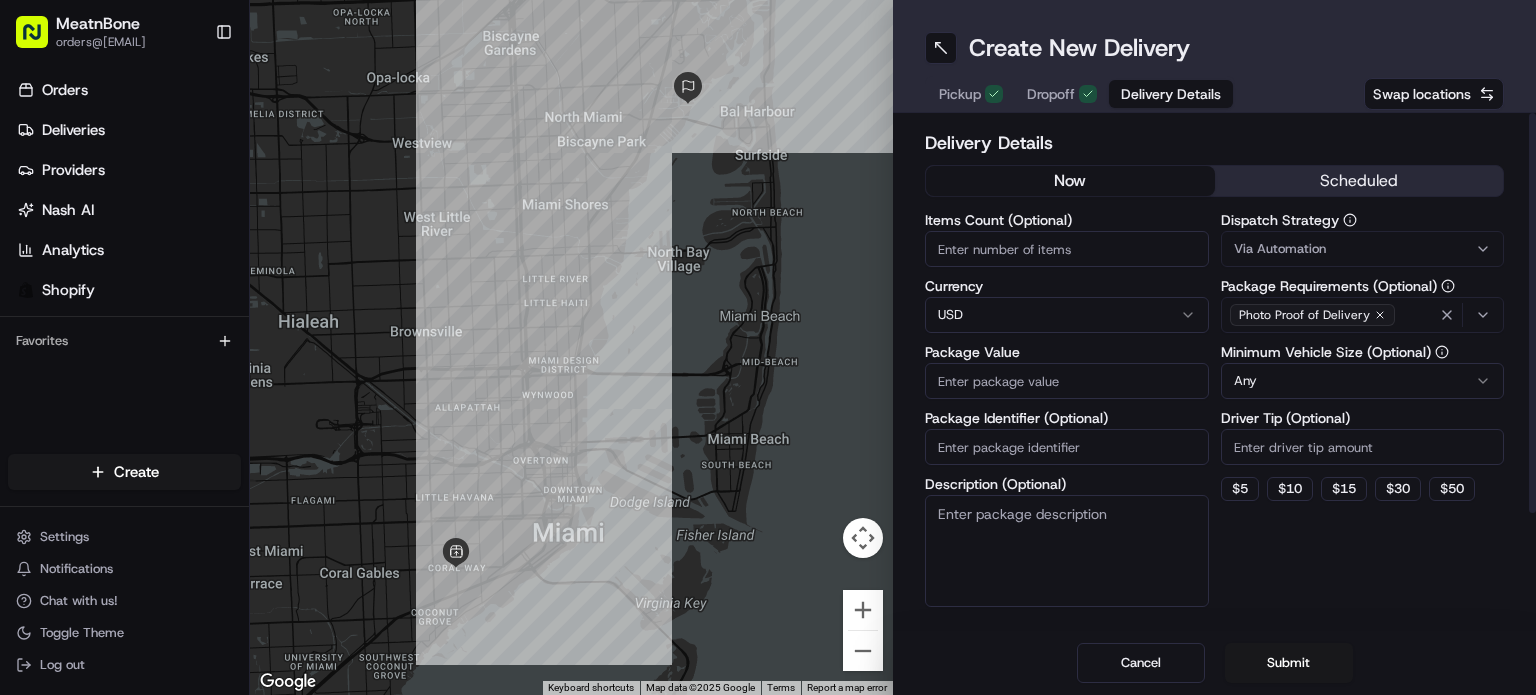 click on "Items Count (Optional) Currency USD Package Value Package Identifier (Optional) Description (Optional)" at bounding box center [1067, 410] 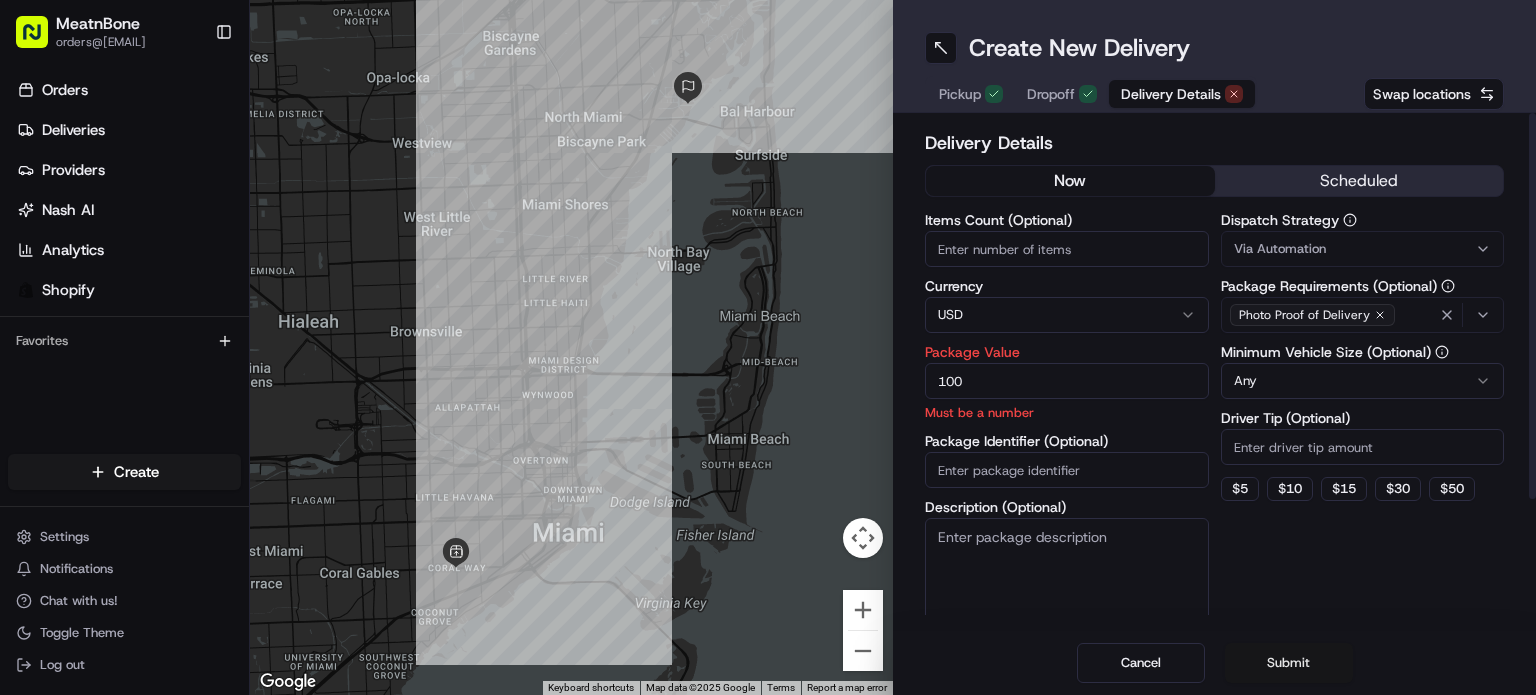 type on "100" 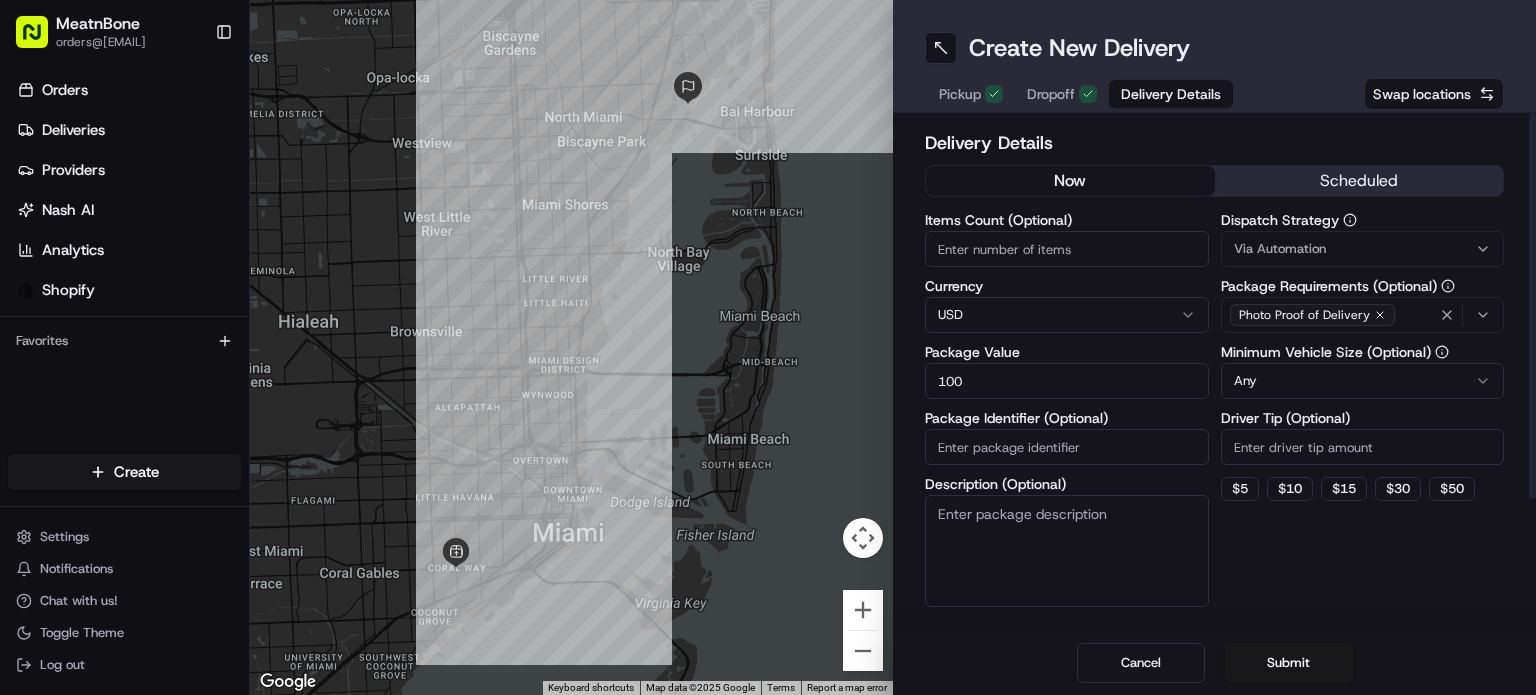 click on "Submit" at bounding box center [1289, 663] 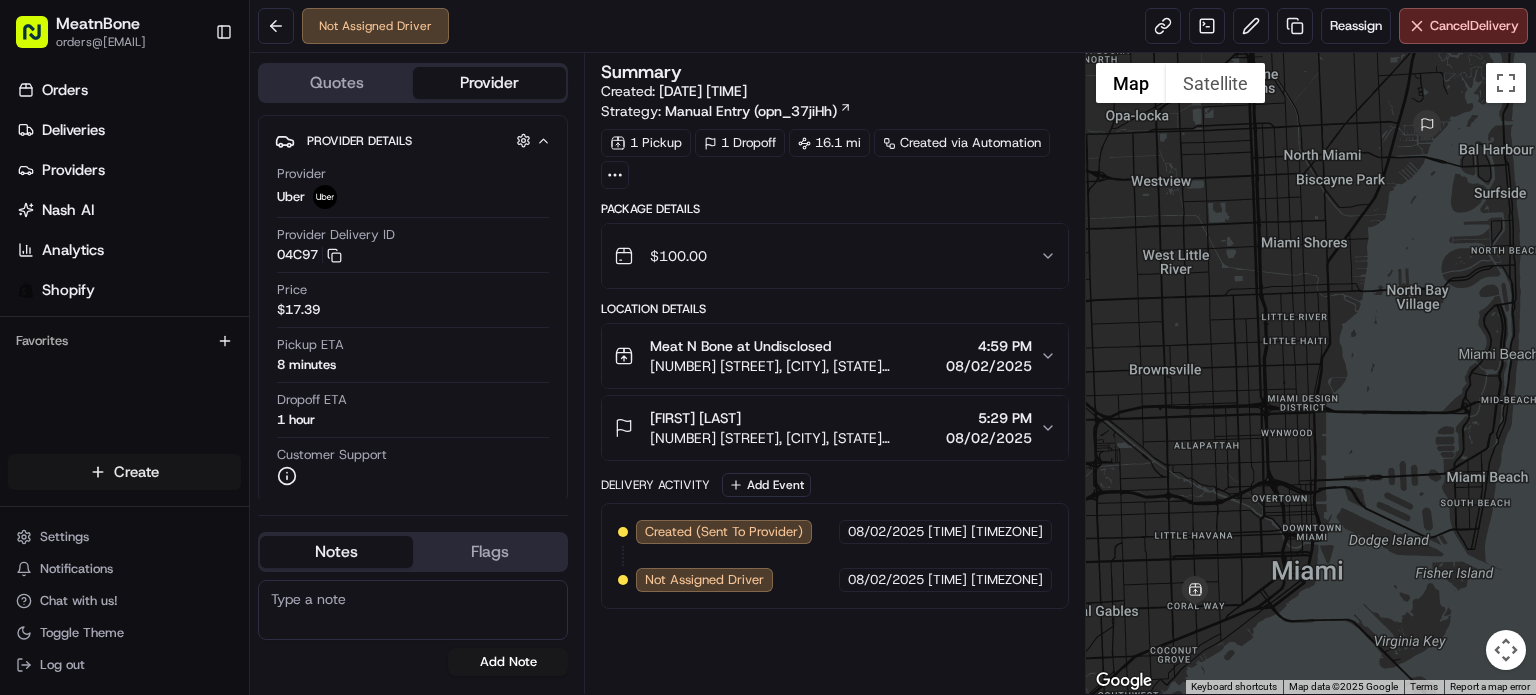 click on "MeatnBone orders@[EMAIL] Toggle Sidebar Orders Deliveries Providers Nash AI Analytics Shopify Favorites Main Menu Members & Organization Organization Users Roles Preferences Customization Tracking Orchestration Automations Dispatch Strategy Locations Pickup Locations Dropoff Locations Billing Billing Refund Requests Integrations Notification Triggers Webhooks API Keys Request Logs Create Settings Notifications Chat with us! Toggle Theme Log out Not Assigned Driver Reassign Cancel Delivery Quotes Provider Provider Details Hidden ( 1 ) Provider Uber Provider Delivery ID [ID] Copy del_[ID] [ID] Price [PRICE] Pickup ETA [TIME] Dropoff ETA [TIME] Customer Support Driver information is not available yet. Notes Flags No results found Add Note No results found Add Flag Summary Created: [DATE] [TIME] Strategy: Manual Entry (opn_37jiHh) 1 Pickup 1 Dropoff [DISTANCE] Created via Automation Package Details [PRICE] Location Details Meat N Bone at Undisclosed Uber" at bounding box center [768, 347] 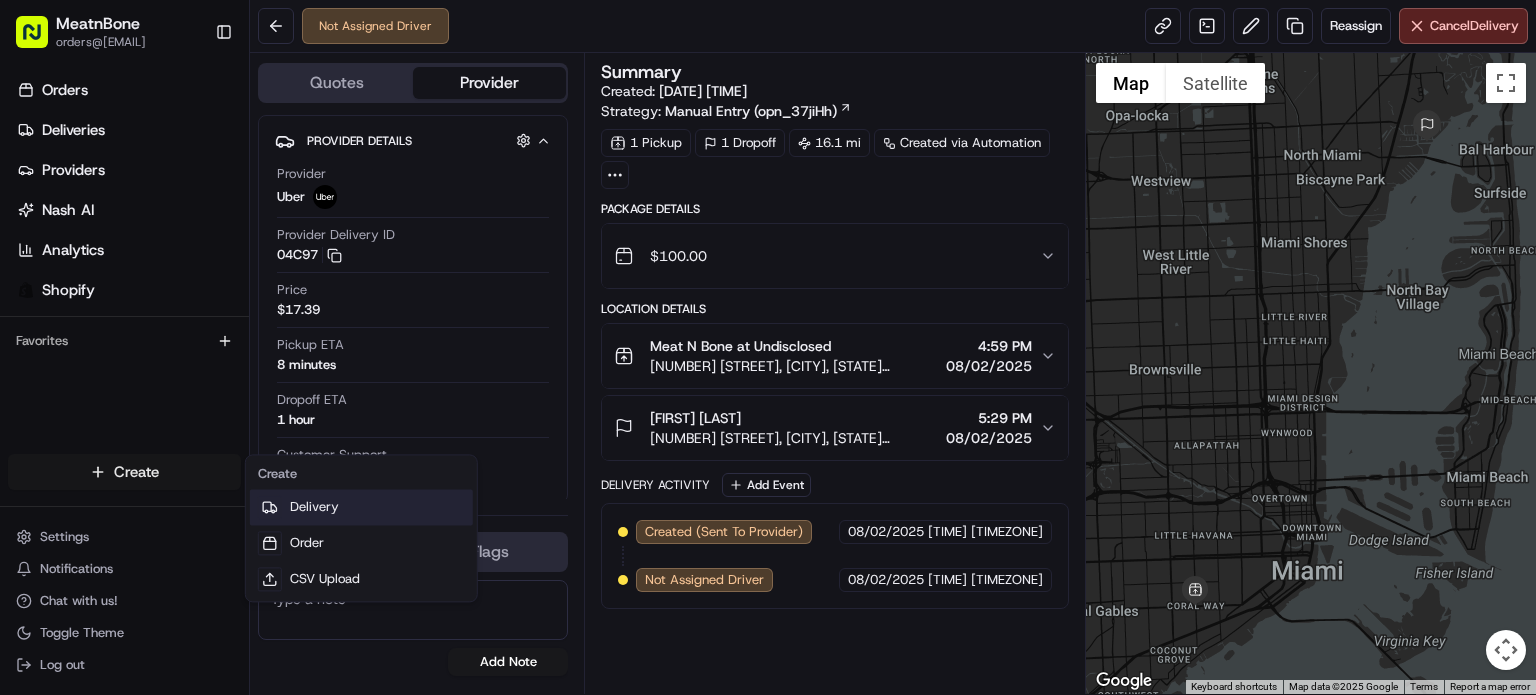 click on "Delivery" at bounding box center (361, 507) 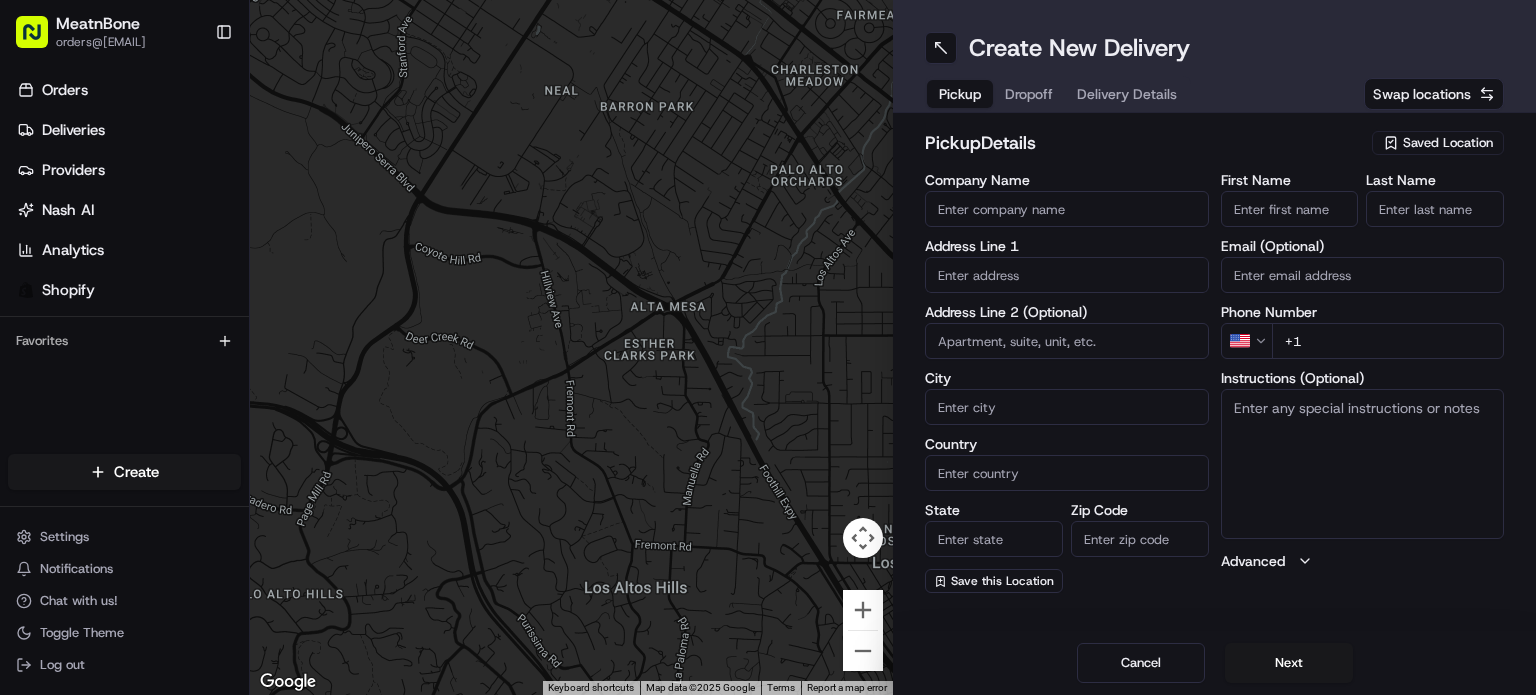 click on "Saved Location" at bounding box center [1438, 143] 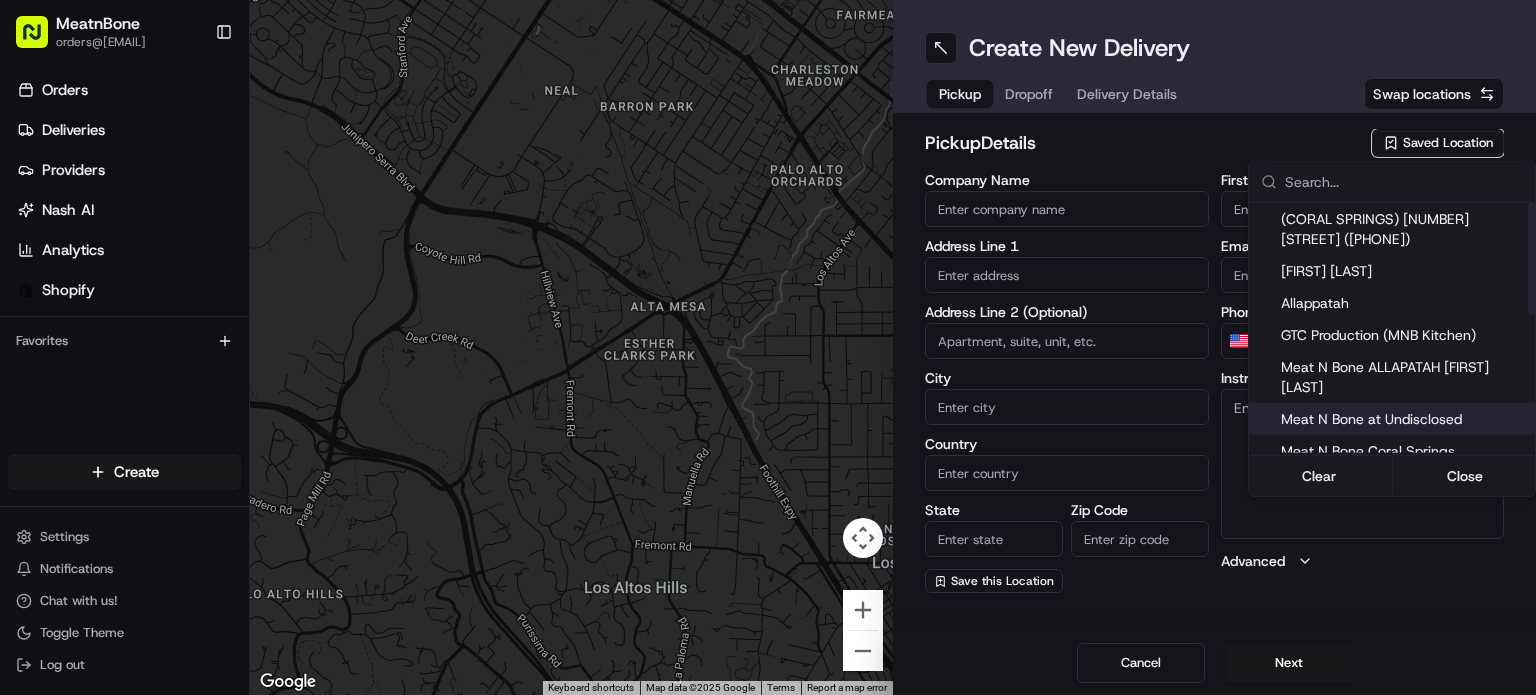 click on "Meat N Bone at Undisclosed" at bounding box center (1404, 419) 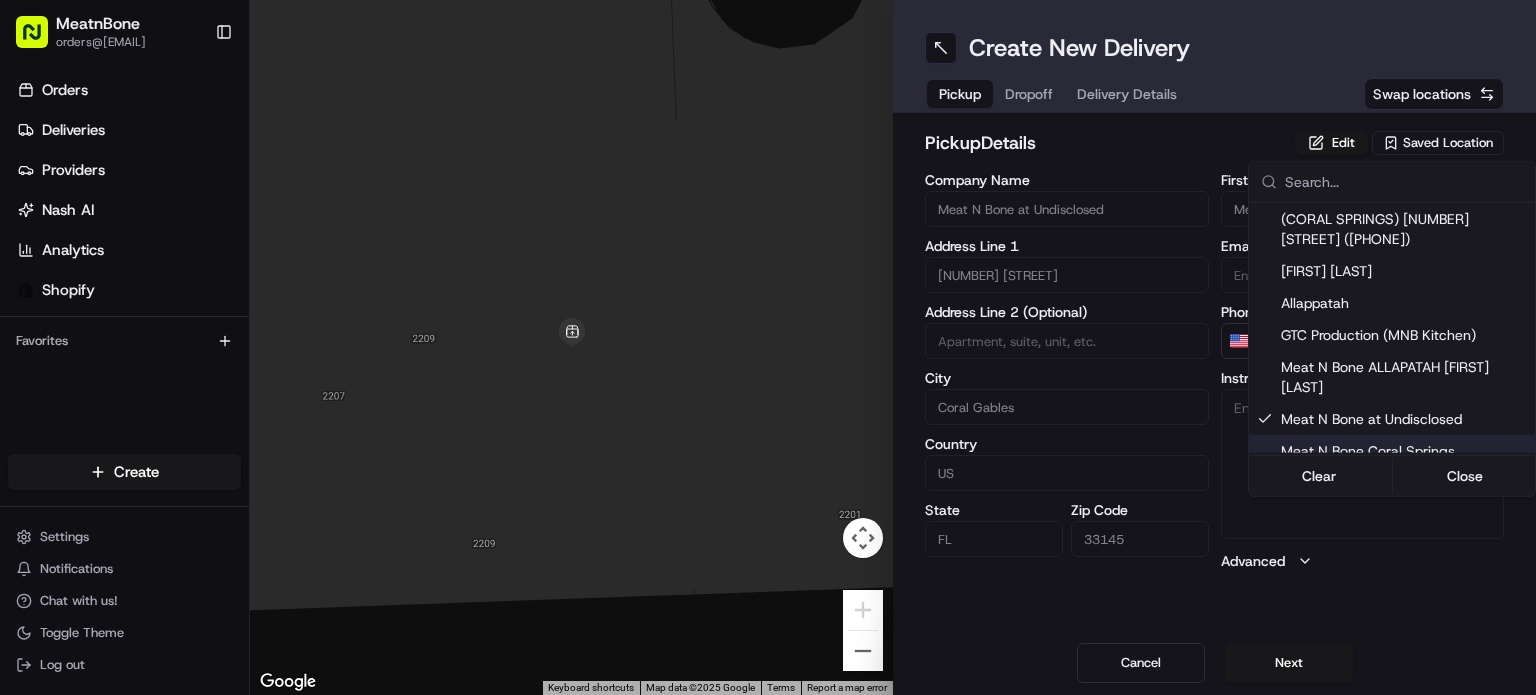 click on "MeatnBone orders@[EMAIL] Toggle Sidebar Orders Deliveries Providers Nash AI Analytics Shopify Favorites Main Menu Members & Organization Organization Users Roles Preferences Customization Tracking Orchestration Automations Dispatch Strategy Locations Pickup Locations Dropoff Locations Billing Billing Refund Requests Integrations Notification Triggers Webhooks API Keys Request Logs Create Settings Notifications Chat with us! Toggle Theme Log out ← Move left → Move right ↑ Move up ↓ Move down + Zoom in - Zoom out Home Jump left by 75% End Jump right by 75% Page Up Jump up by 75% Page Down Jump down by 75% Keyboard shortcuts Map Data Map data ©2025 Google Map data ©2025 Google [DISTANCE] Click to toggle between metric and imperial units Terms Report a map error Create New Delivery Pickup Dropoff Delivery Details Swap locations pickup Details Edit Saved Location Company Name Meat N Bone at Undisclosed Address Line 1 [NUMBER] [STREET] Address Line 2 (Optional) City Coral Gables Country US" at bounding box center (768, 347) 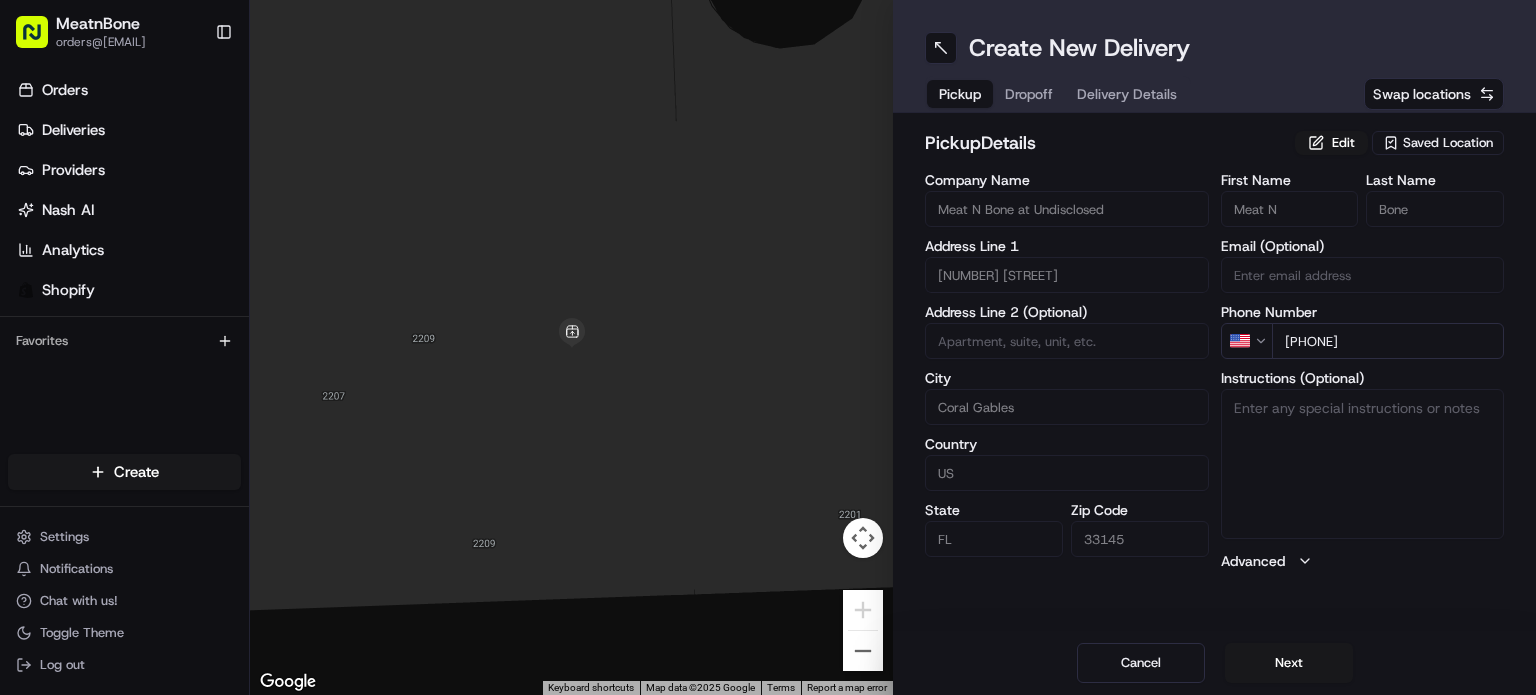 click on "Address Line 1 [NUMBER] [STREET]" at bounding box center [1067, 266] 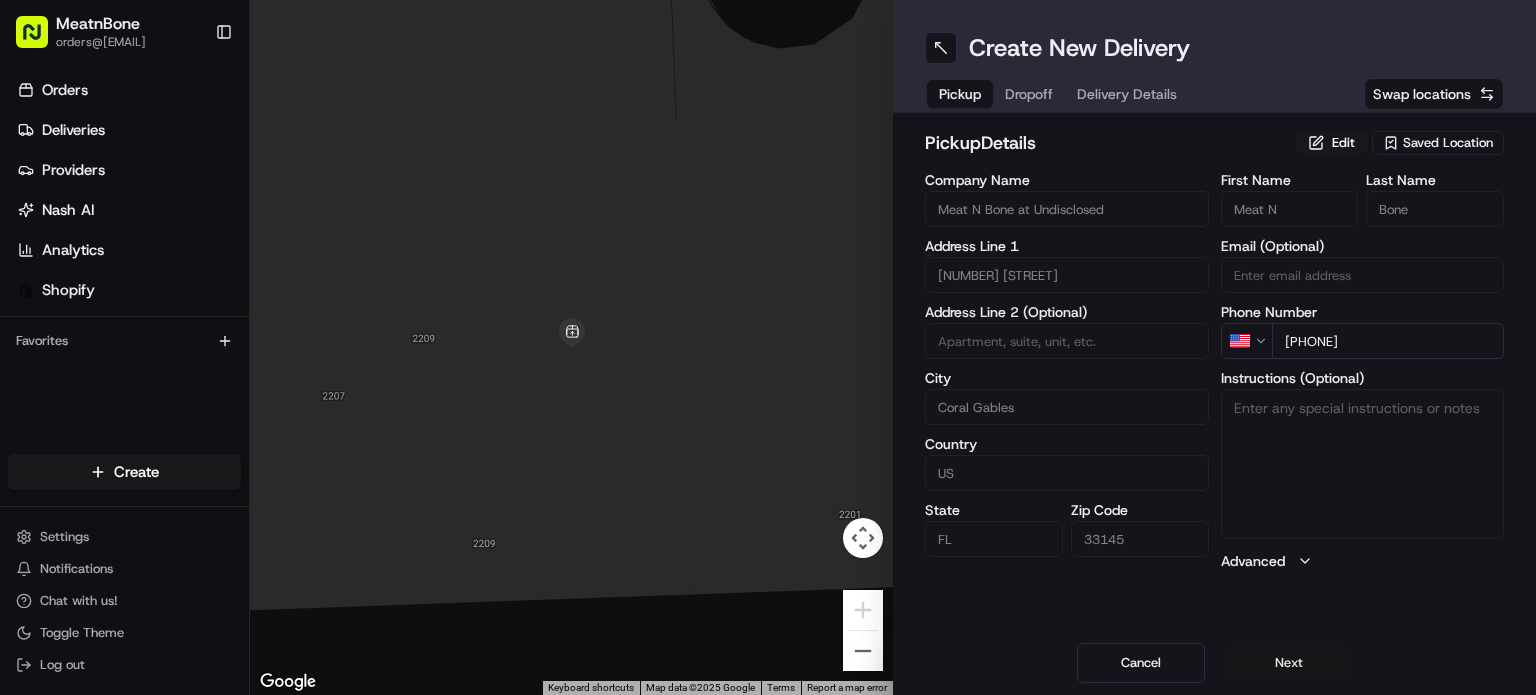 click on "Next" at bounding box center [1289, 663] 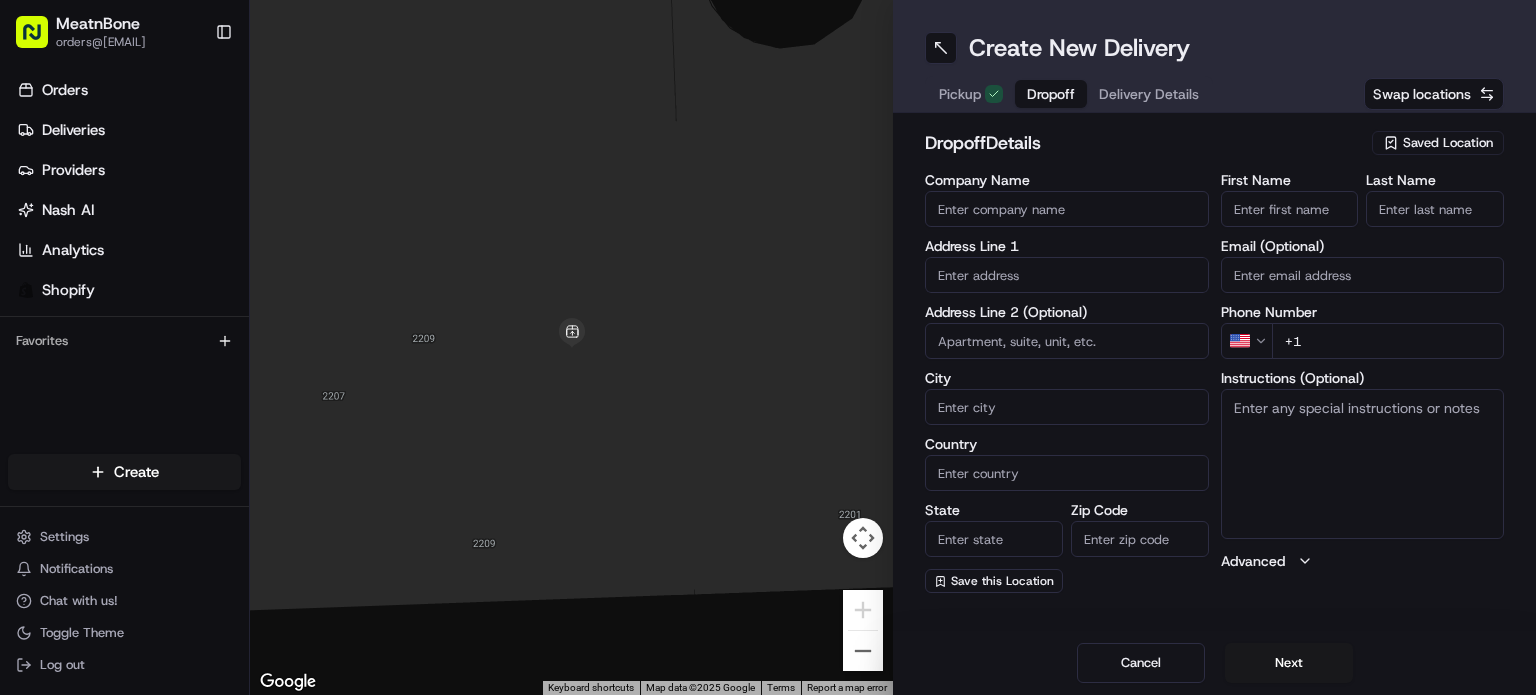 type 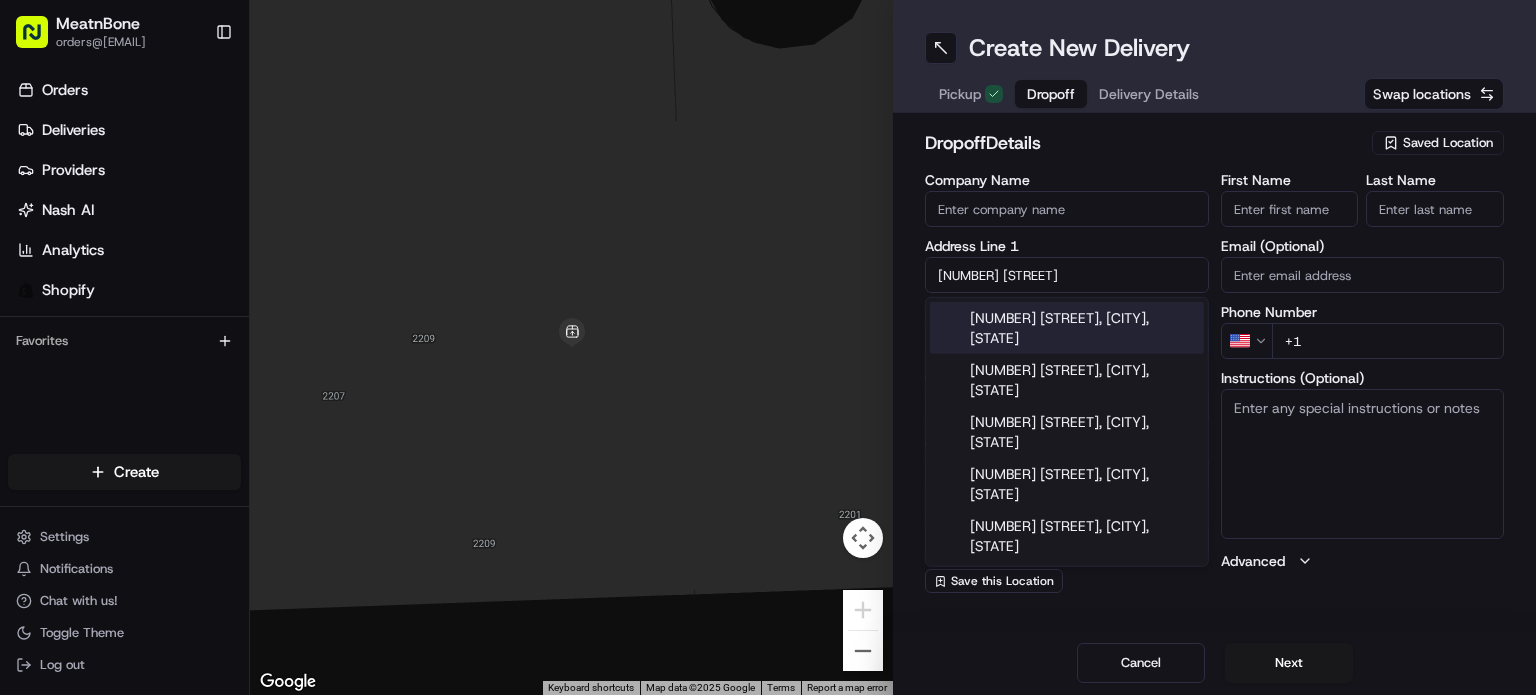 click on "[NUMBER] [STREET], [CITY], [STATE]" at bounding box center (1067, 328) 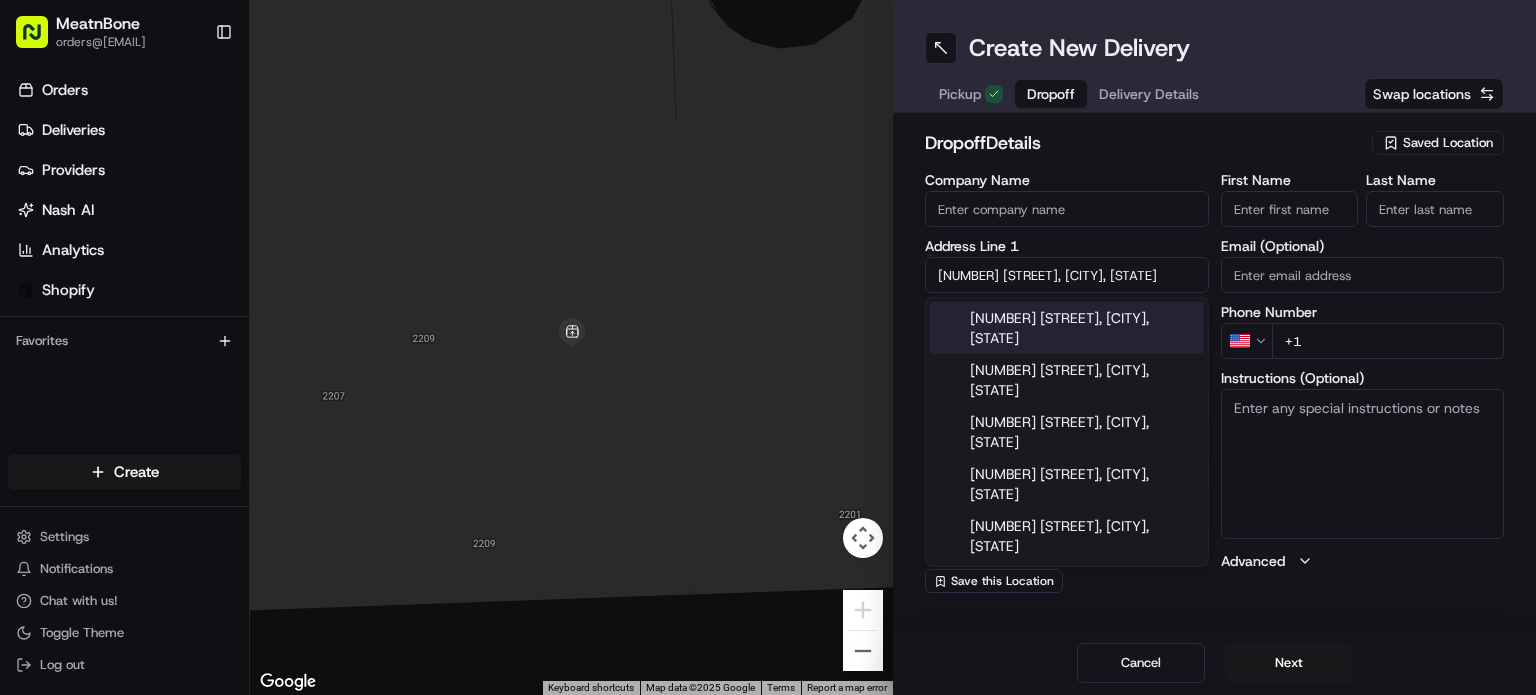 type on "[NUMBER] [STREET], [CITY], [STATE] [POSTAL_CODE], [COUNTRY]" 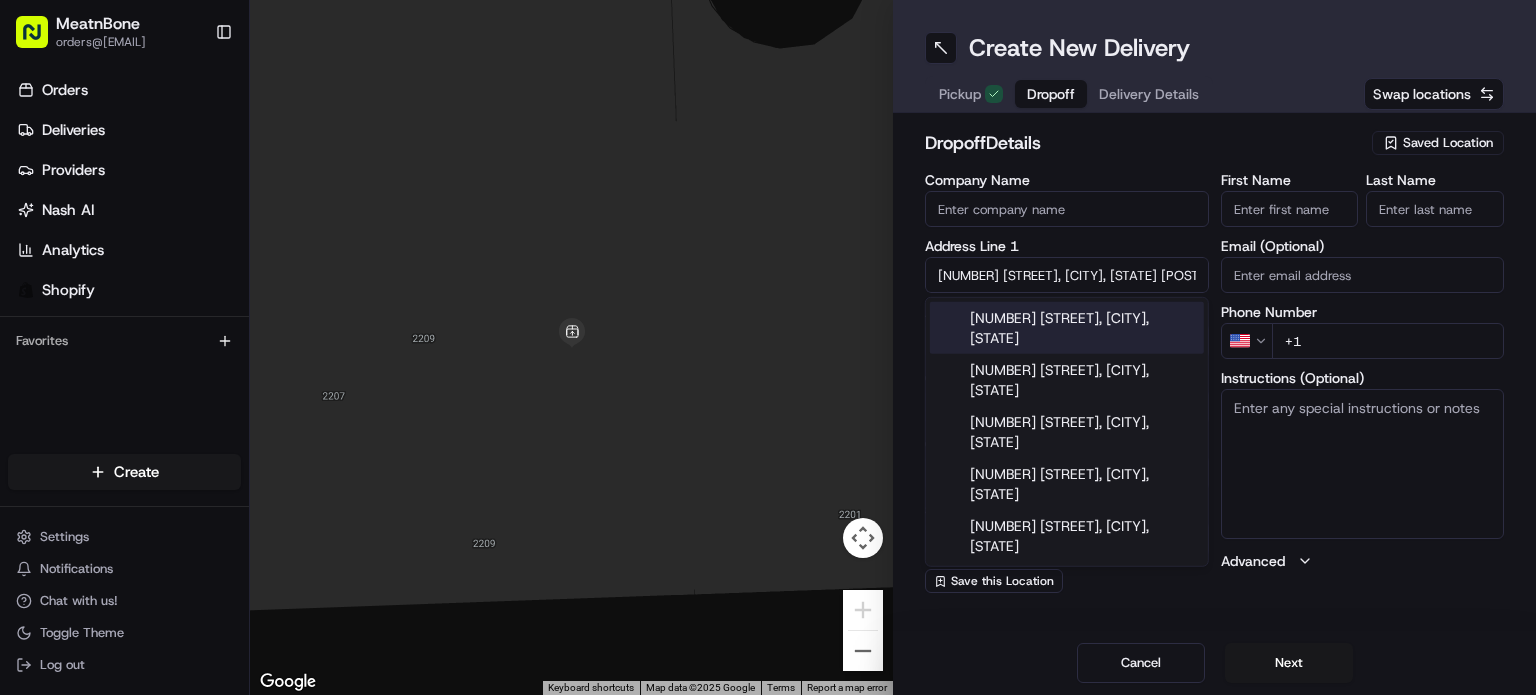 type on "[NUMBER] [STREET]" 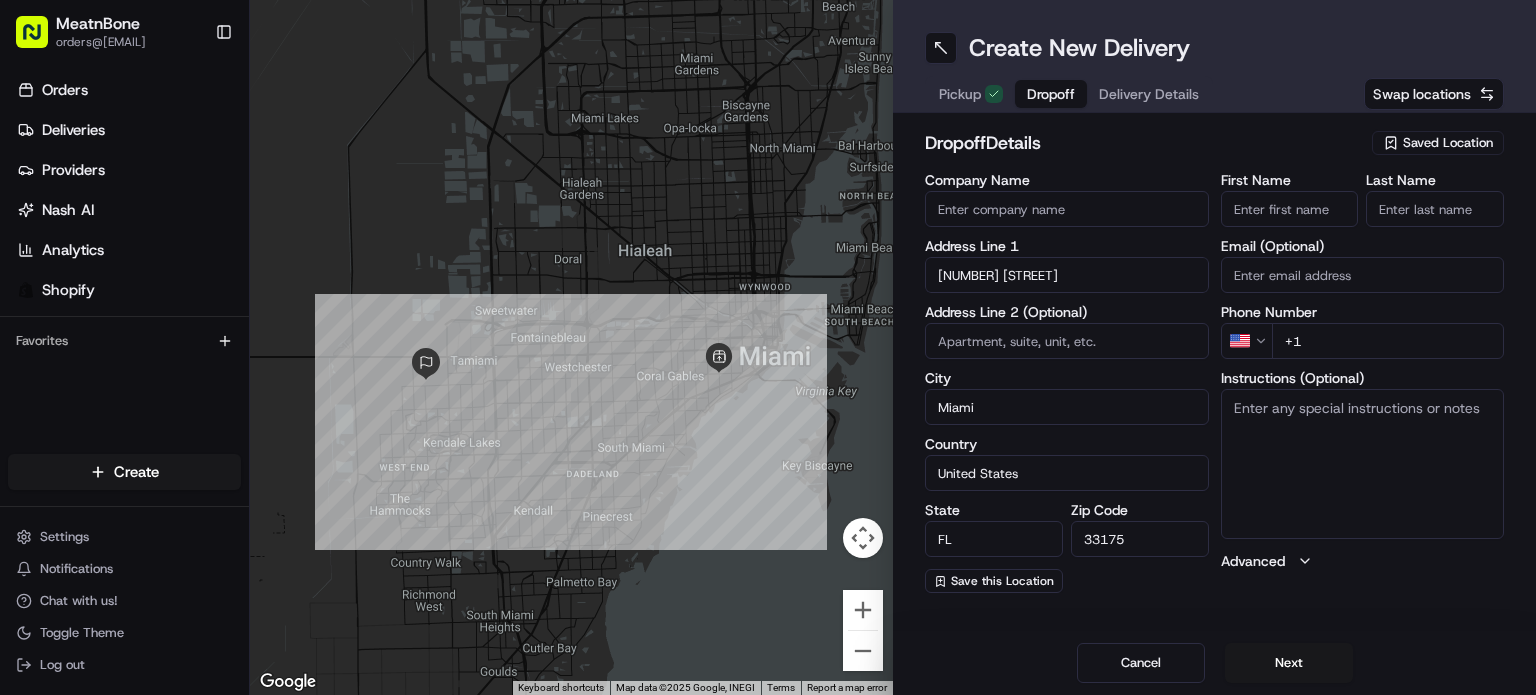click on "+1" at bounding box center (1388, 341) 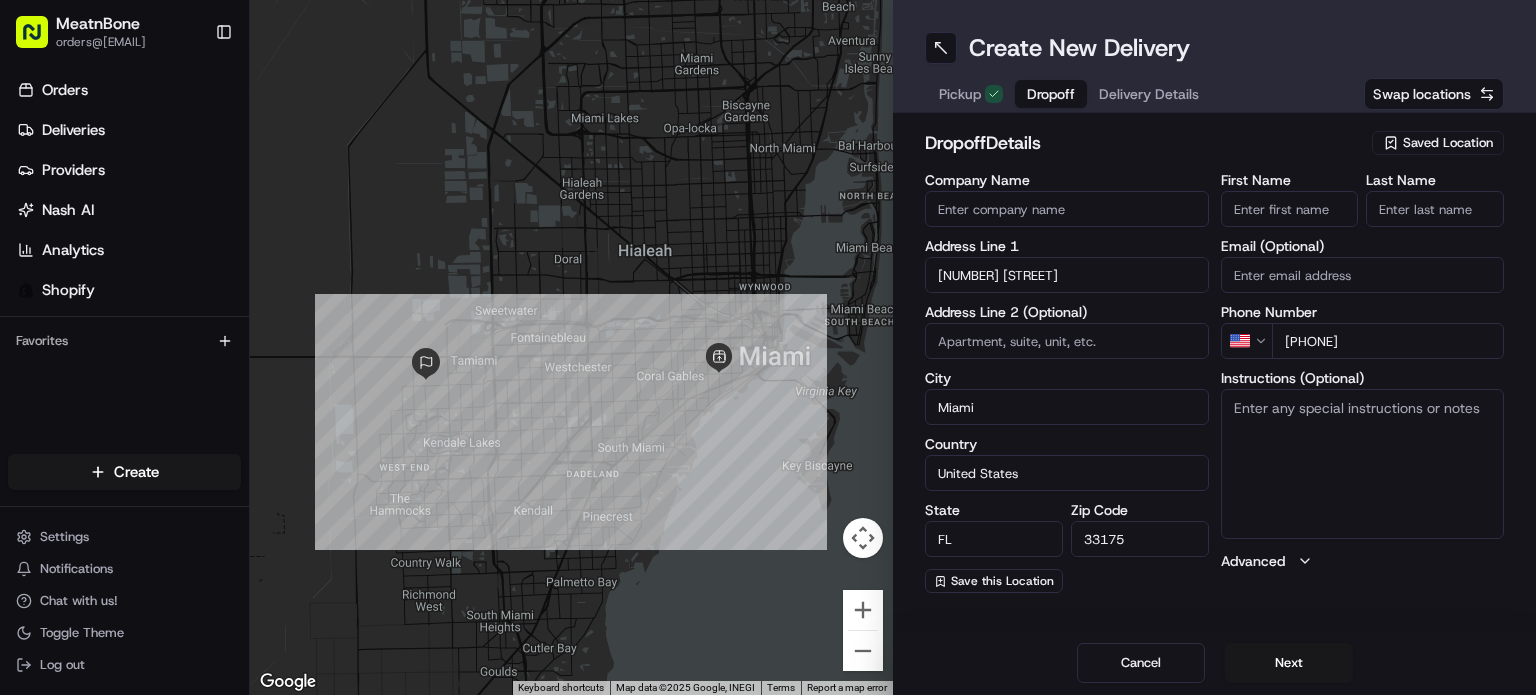 type on "[PHONE]" 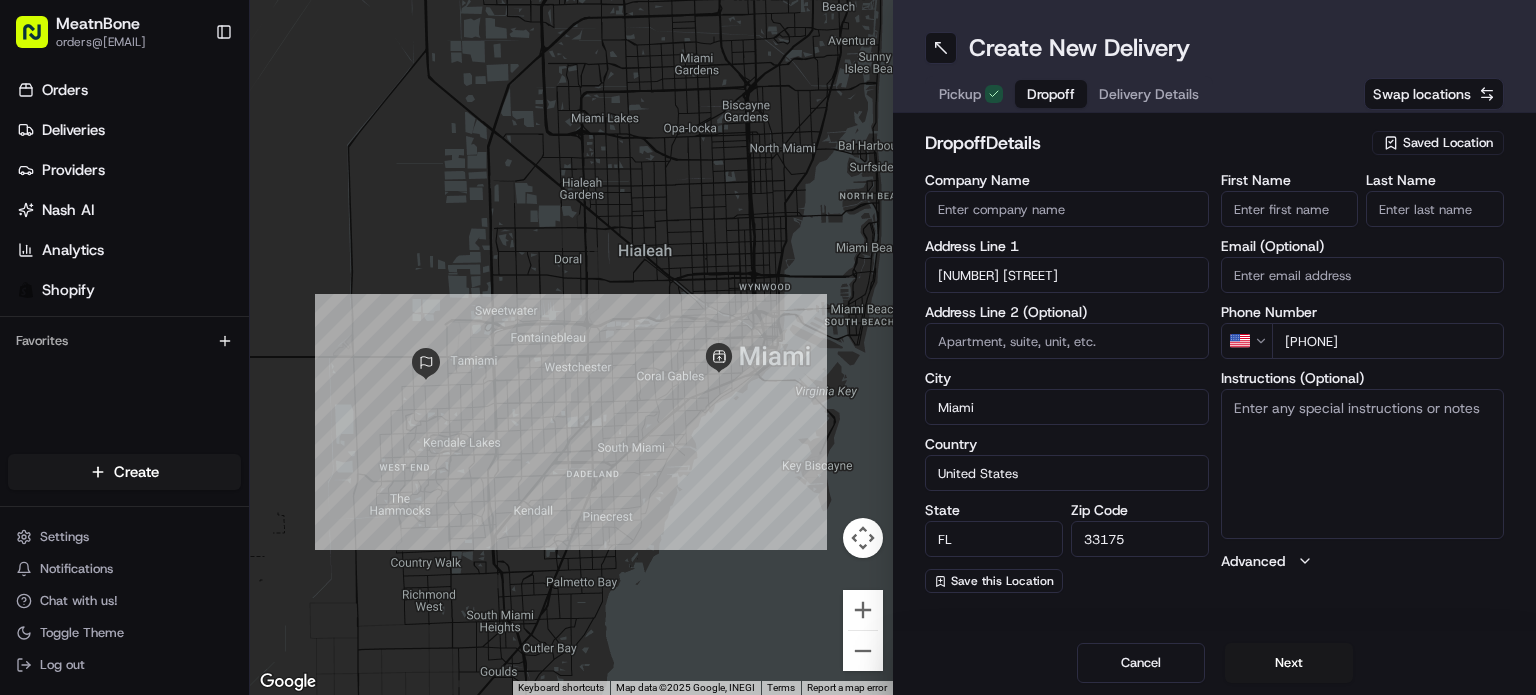 drag, startPoint x: 1264, startPoint y: 227, endPoint x: 1270, endPoint y: 213, distance: 15.231546 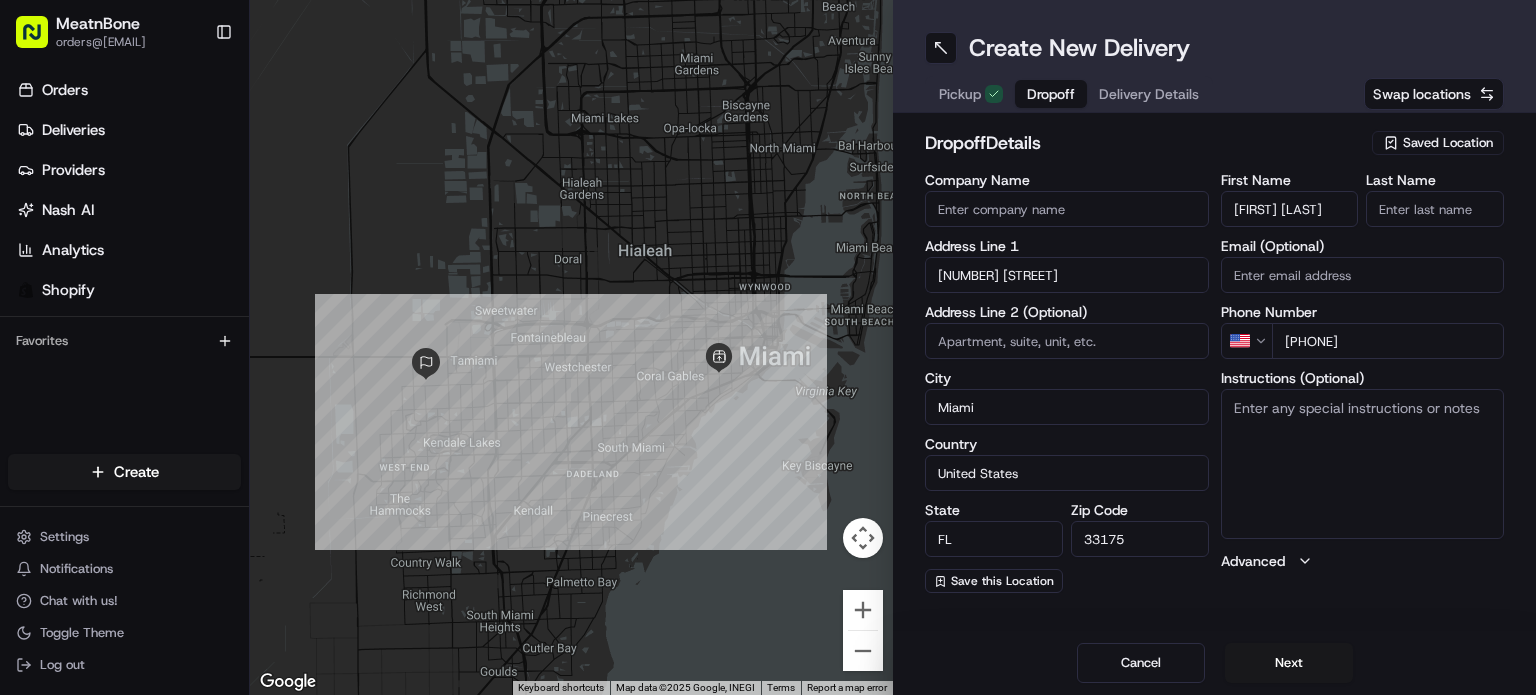 drag, startPoint x: 1271, startPoint y: 214, endPoint x: 1329, endPoint y: 211, distance: 58.077534 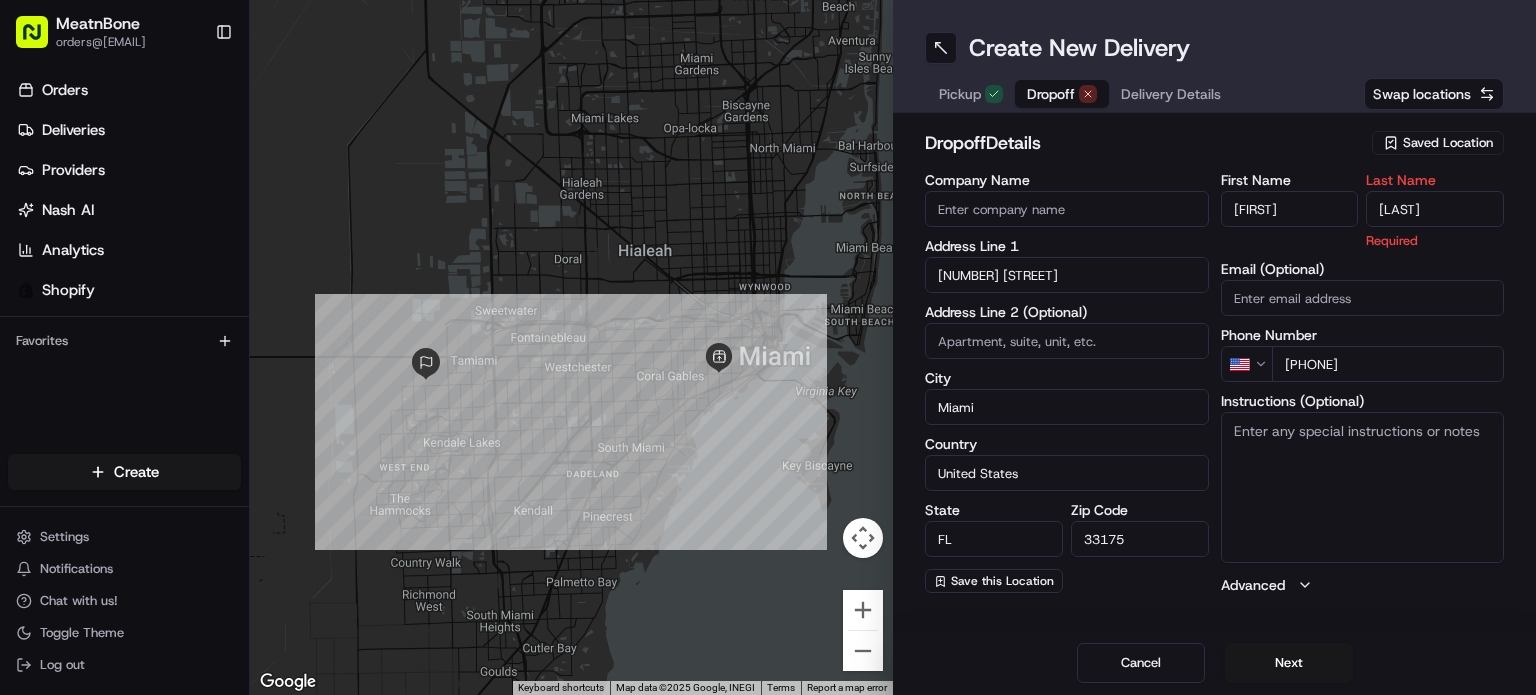 type on "[LAST]" 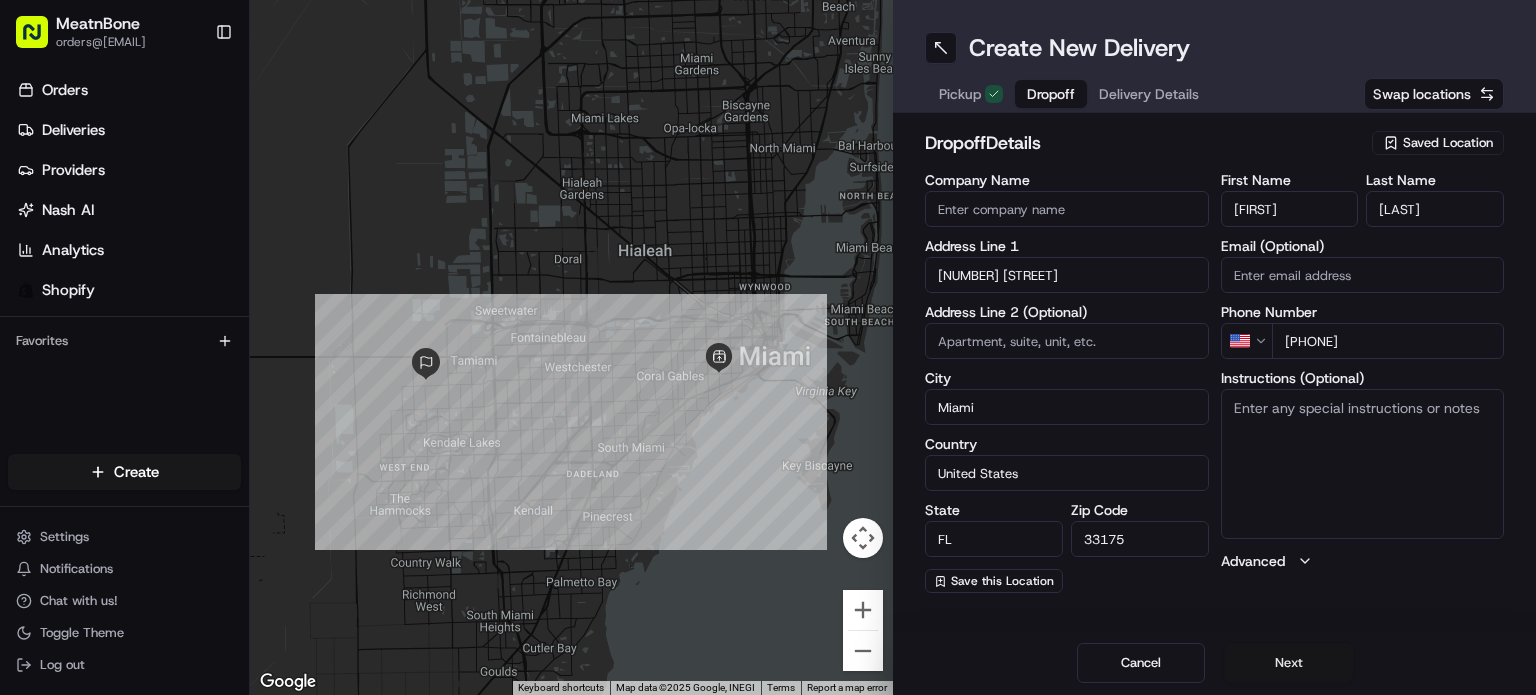 click on "Next" at bounding box center (1289, 663) 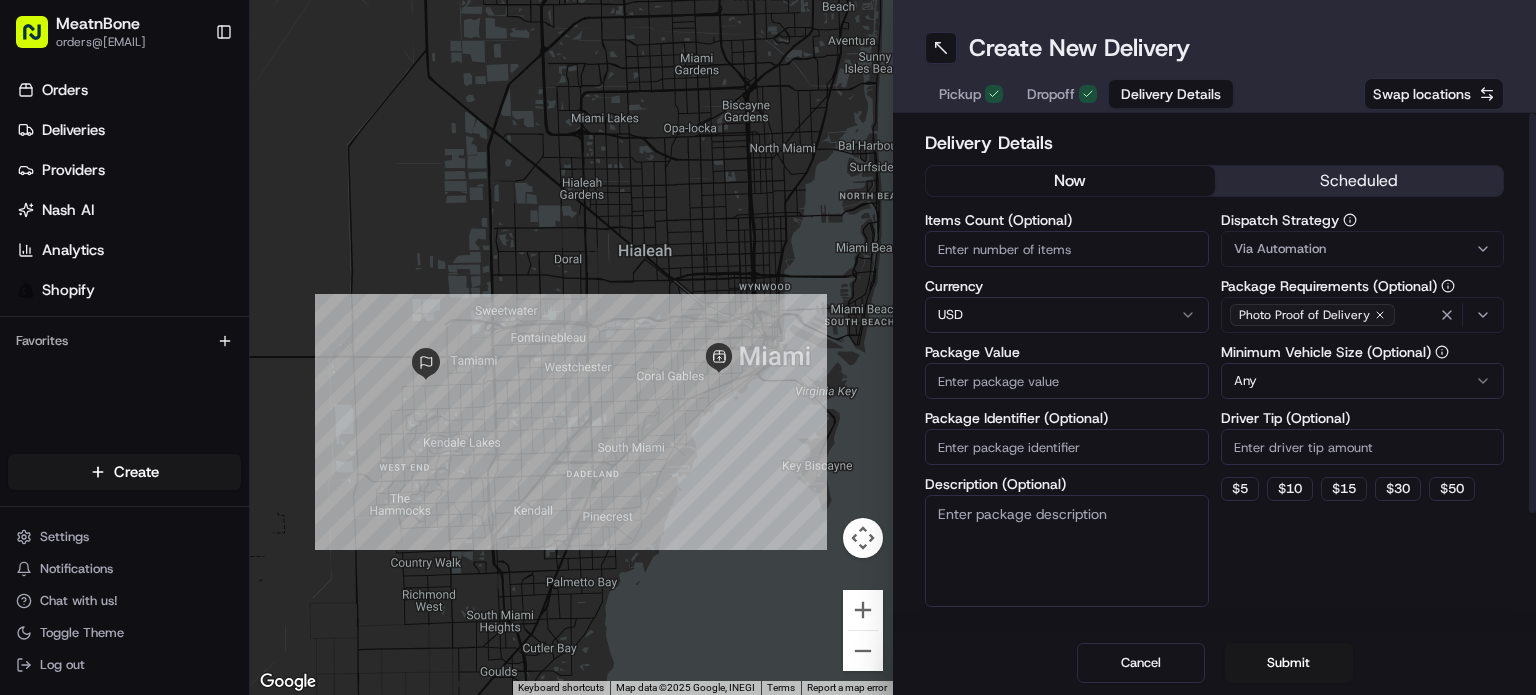 drag, startPoint x: 1128, startPoint y: 379, endPoint x: 1118, endPoint y: 369, distance: 14.142136 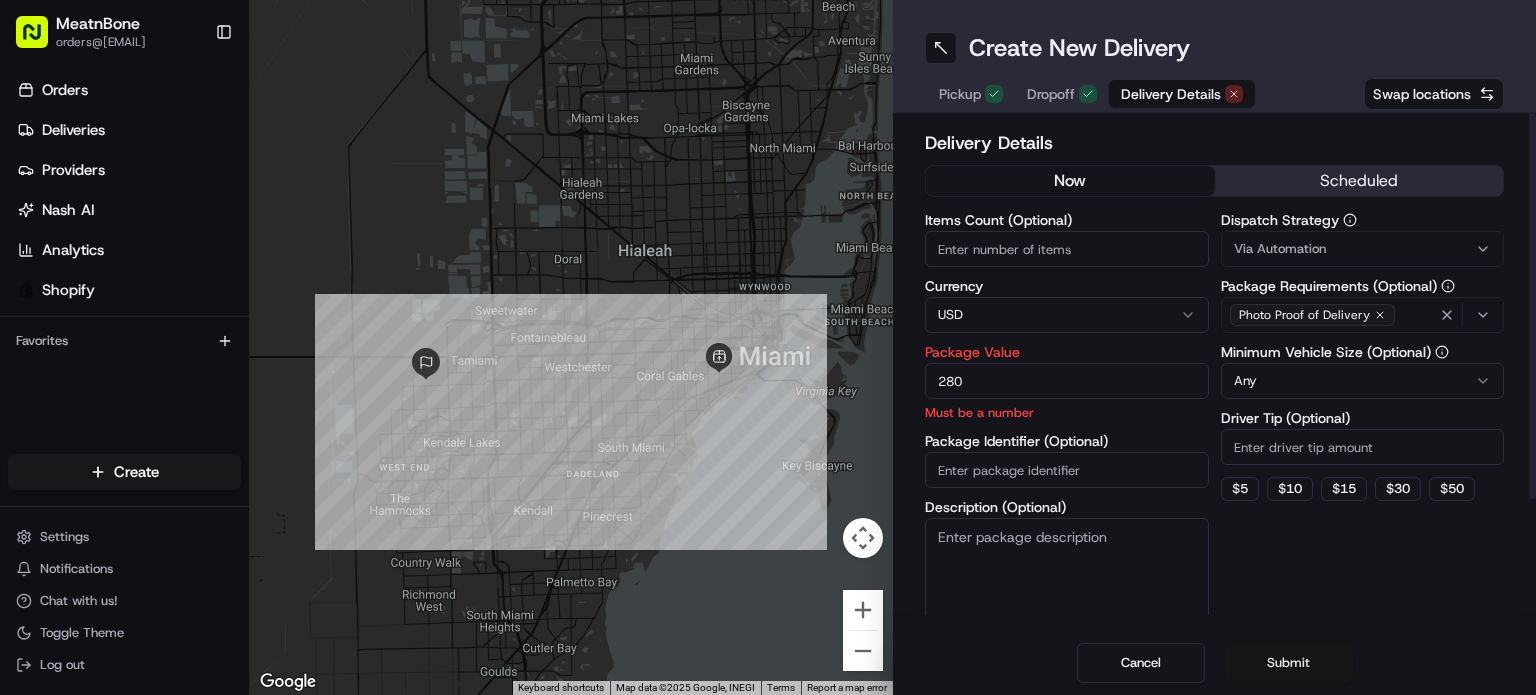 type on "280" 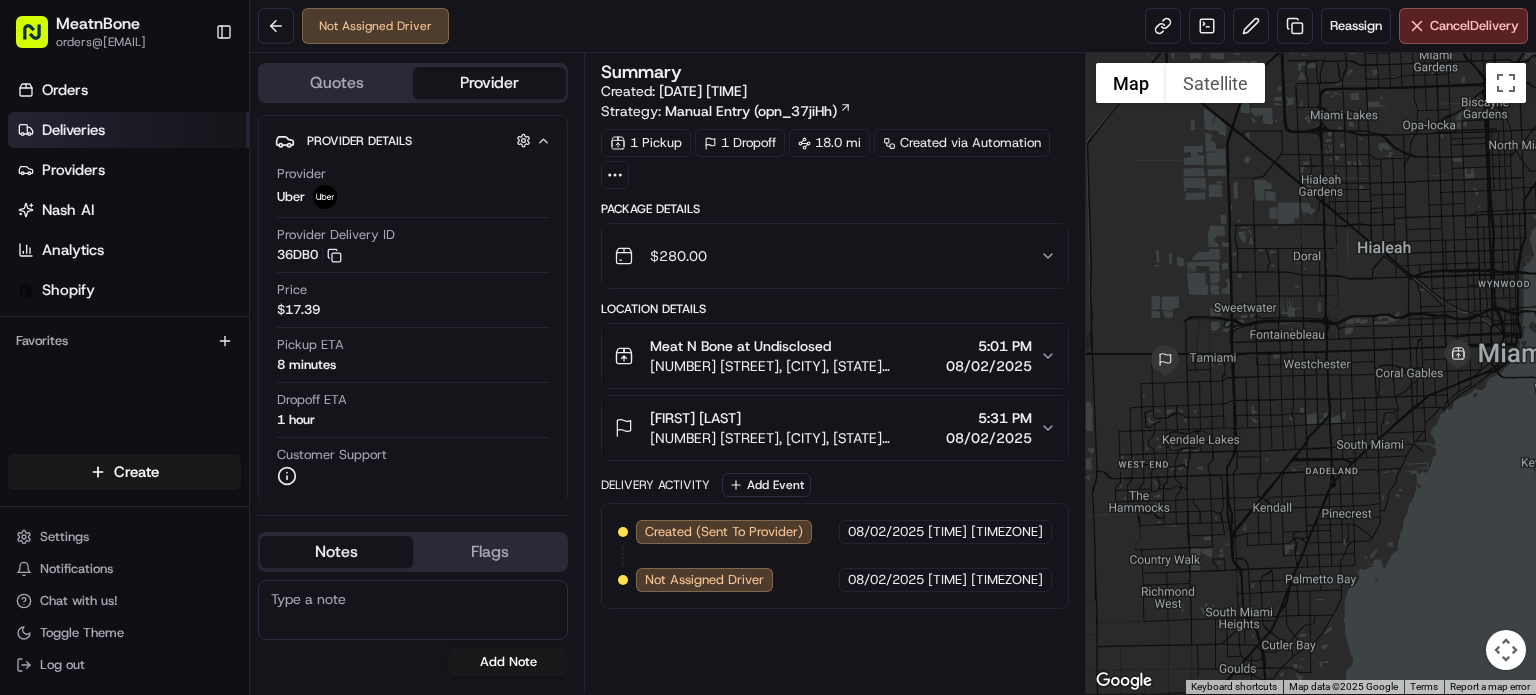 click on "Deliveries" at bounding box center (128, 130) 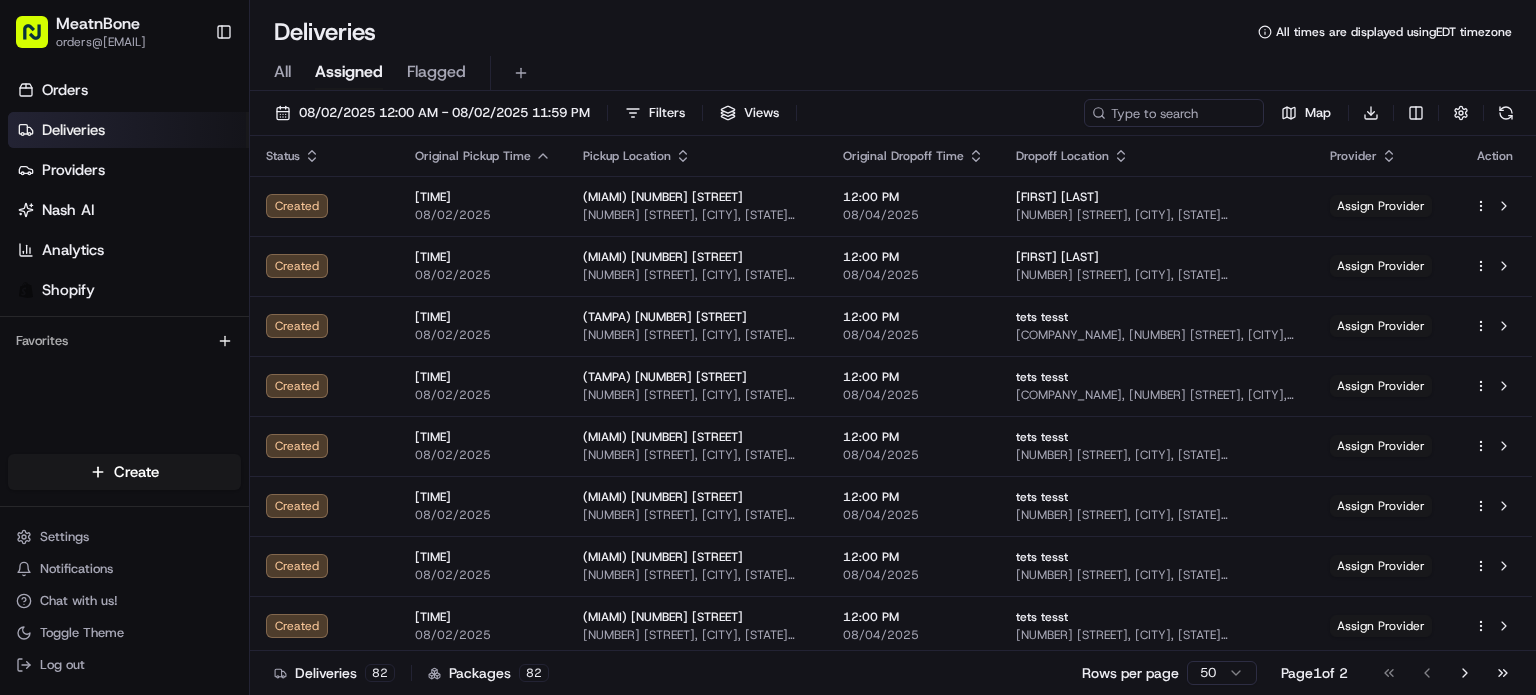 drag, startPoint x: 274, startPoint y: 72, endPoint x: 332, endPoint y: 83, distance: 59.03389 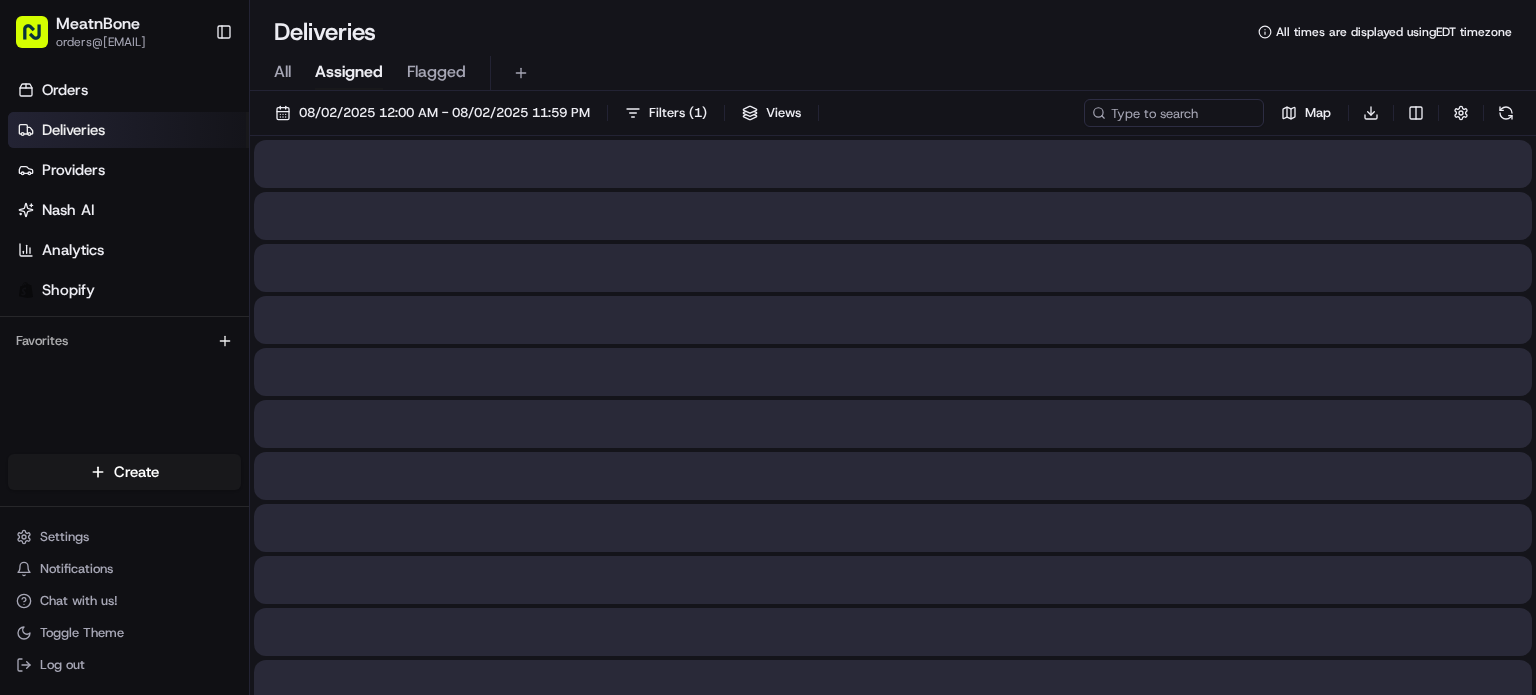 click on "Assigned" at bounding box center [349, 72] 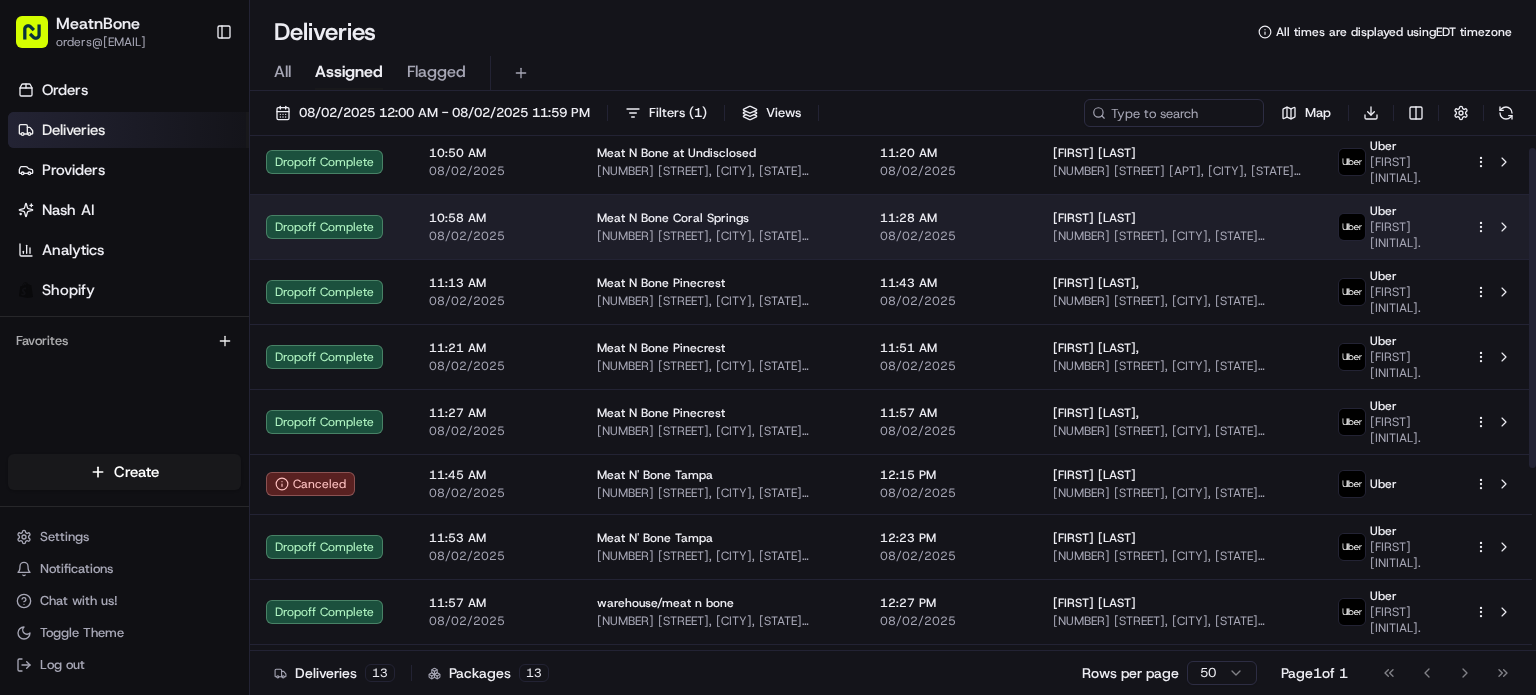 scroll, scrollTop: 314, scrollLeft: 0, axis: vertical 